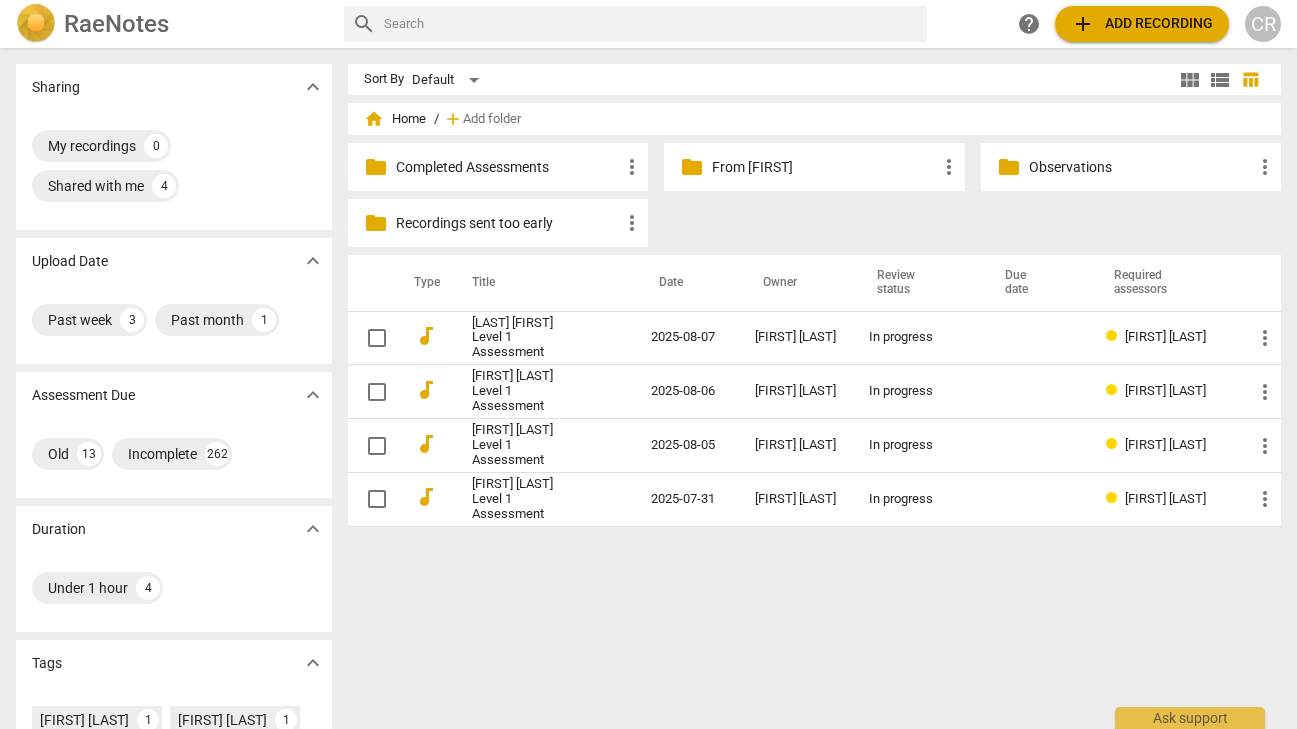 scroll, scrollTop: 0, scrollLeft: 0, axis: both 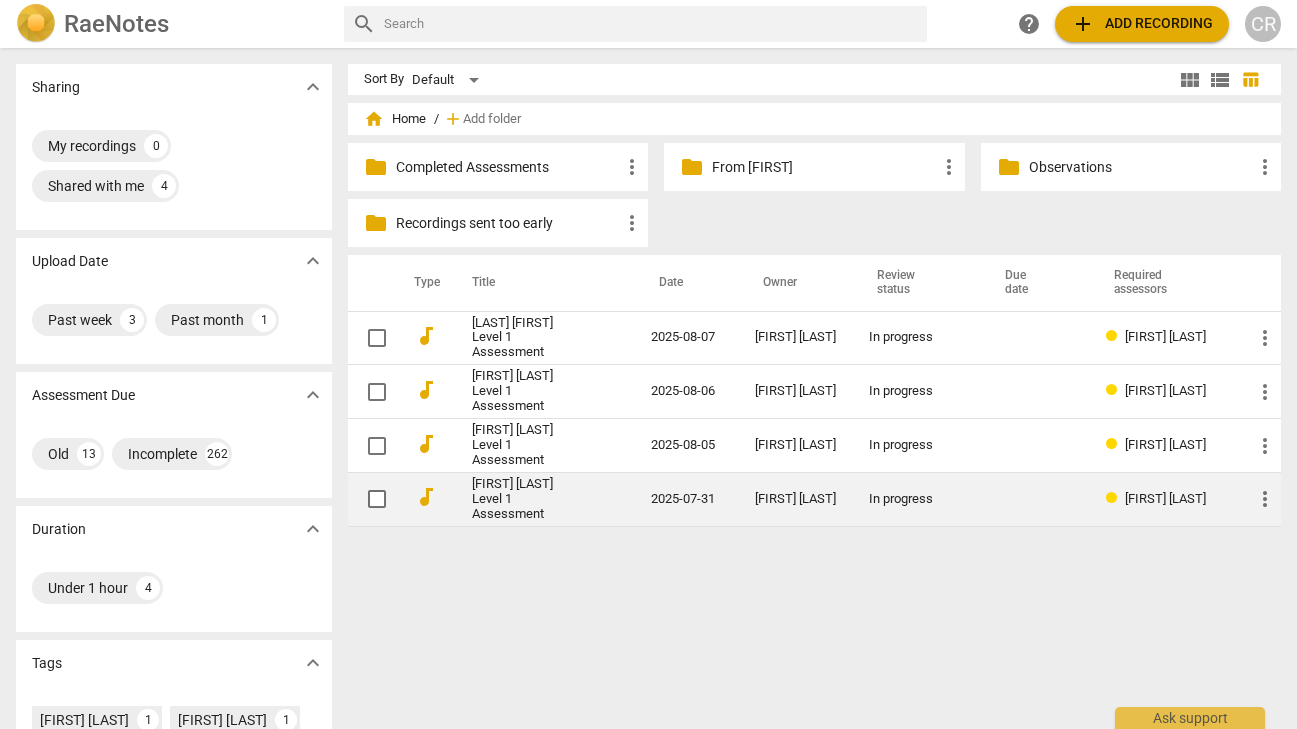 click on "[FIRST] [LAST] Level 1 Assessment" at bounding box center (525, 499) 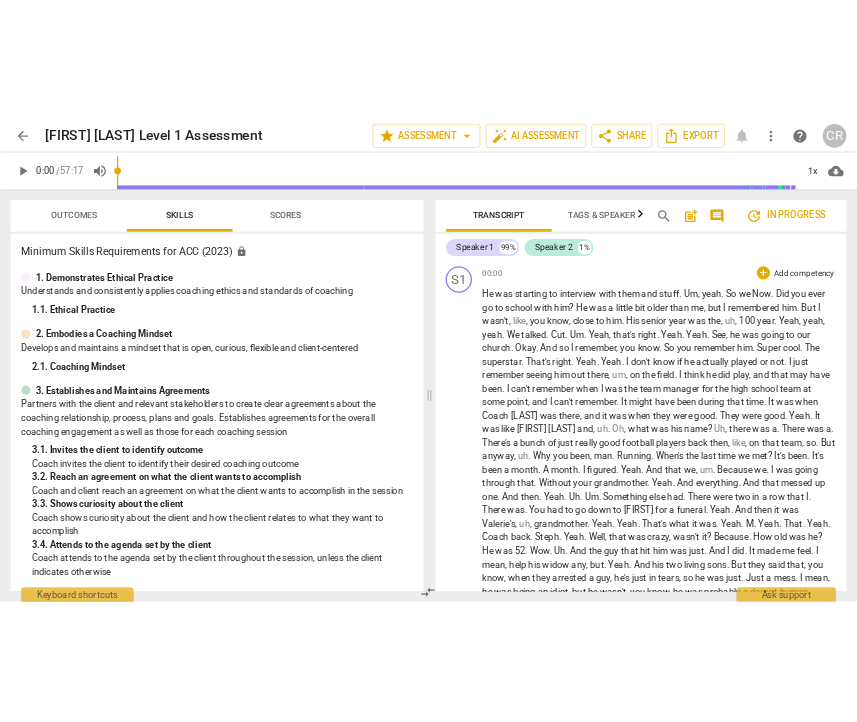 scroll, scrollTop: 0, scrollLeft: 0, axis: both 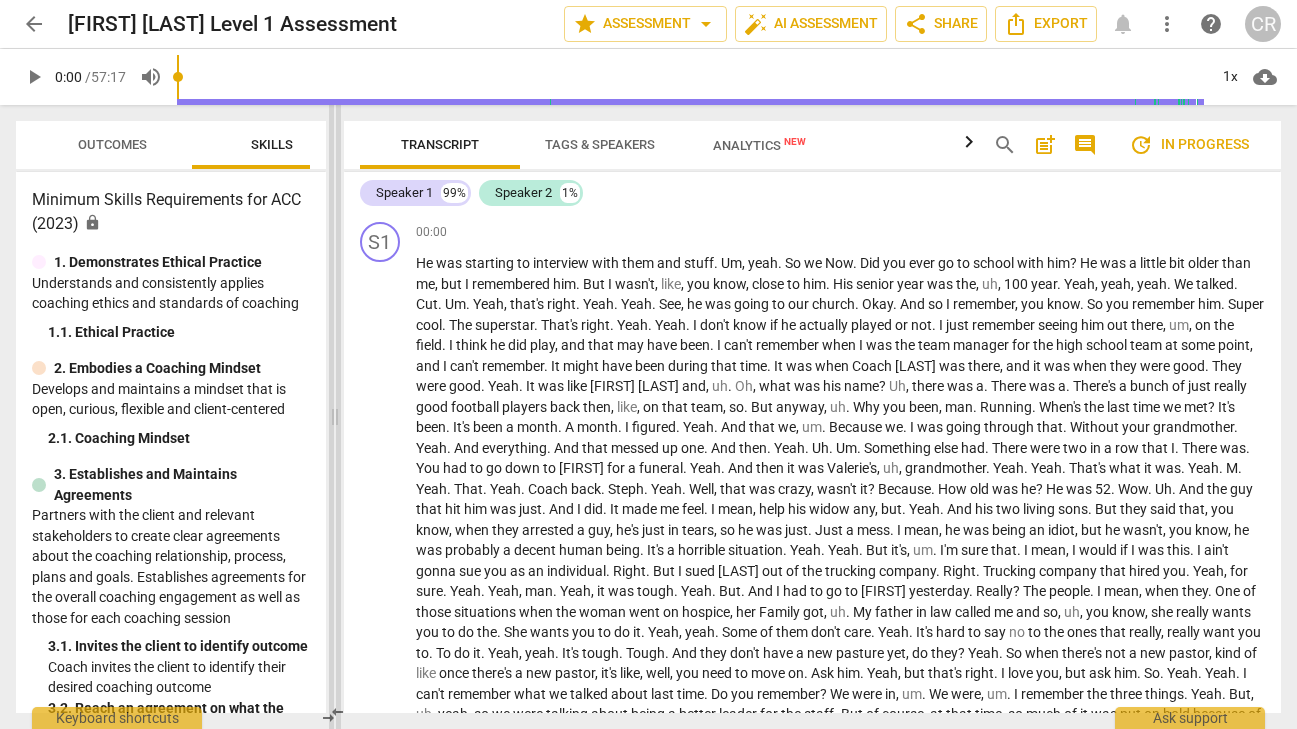 drag, startPoint x: 652, startPoint y: 421, endPoint x: 337, endPoint y: 420, distance: 315.0016 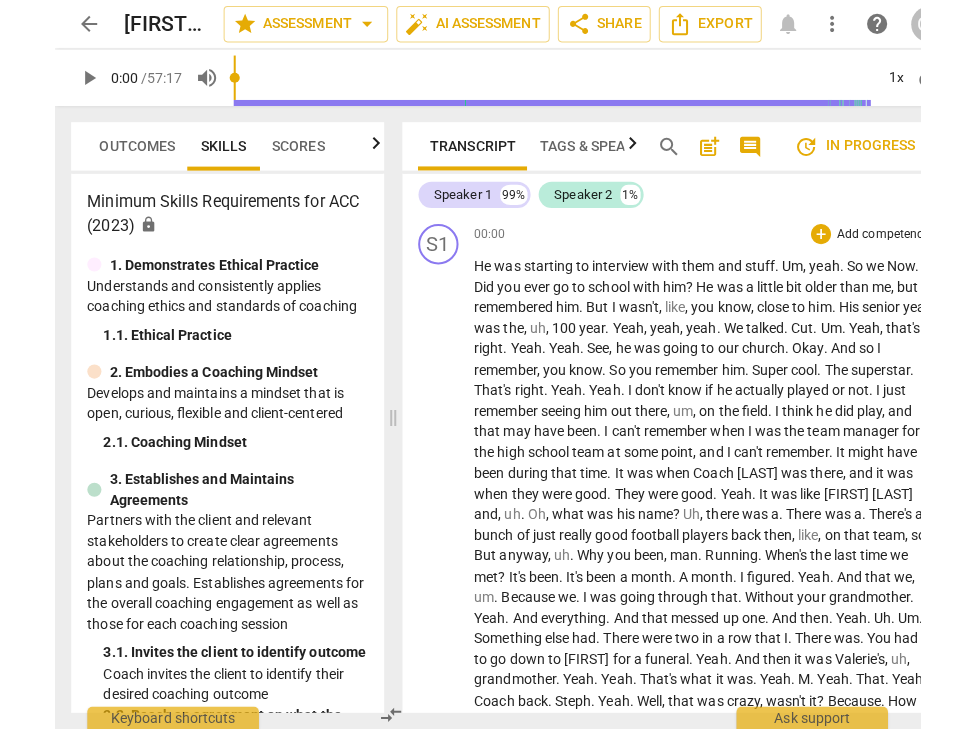 scroll, scrollTop: 0, scrollLeft: 0, axis: both 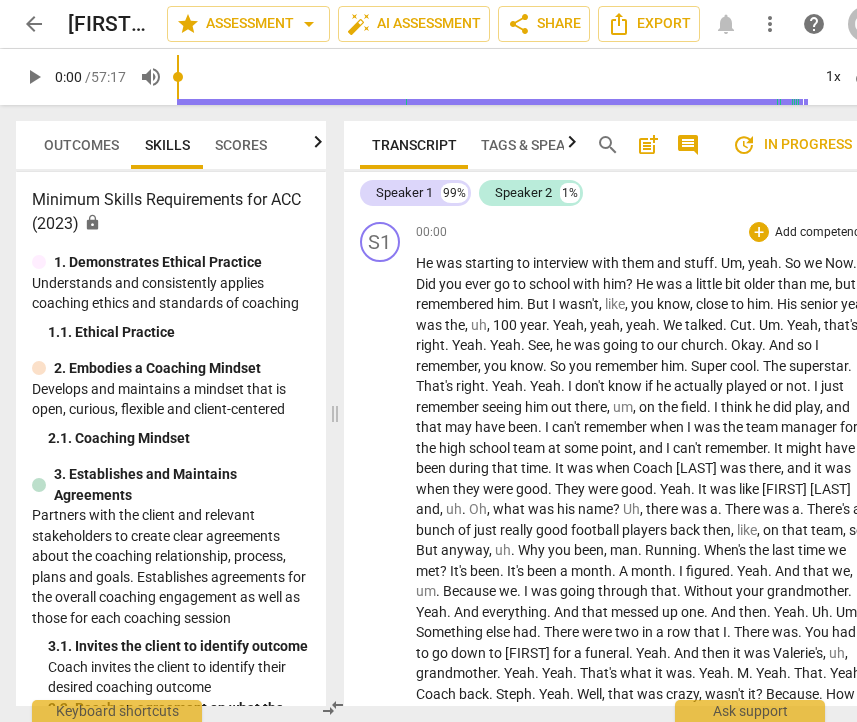 click on "remembered" at bounding box center [456, 304] 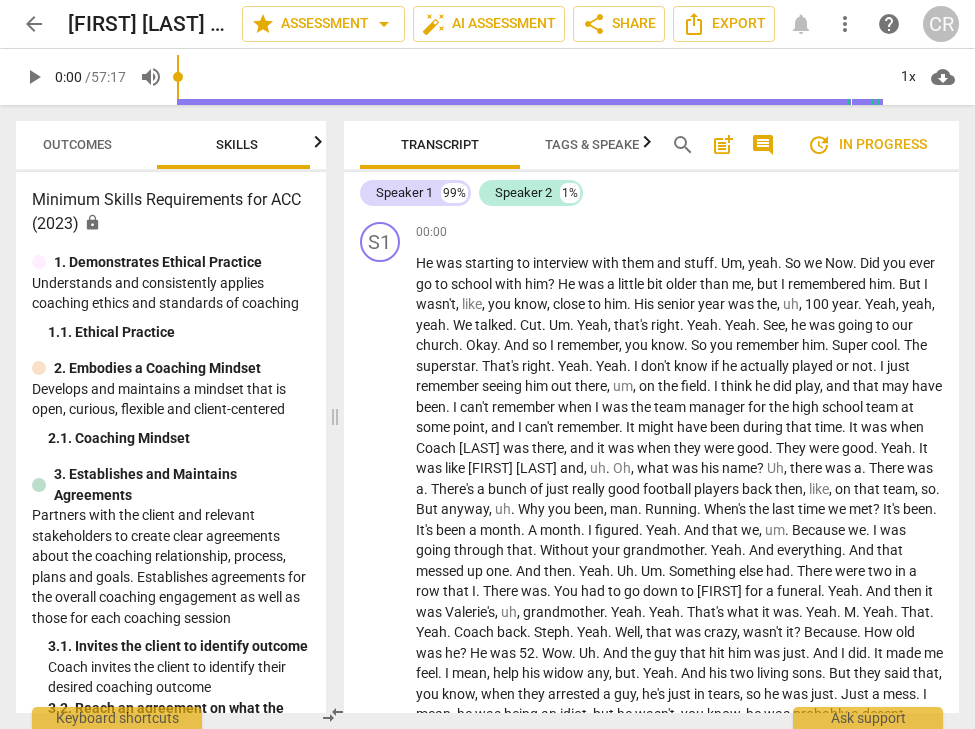 scroll, scrollTop: 0, scrollLeft: 42, axis: horizontal 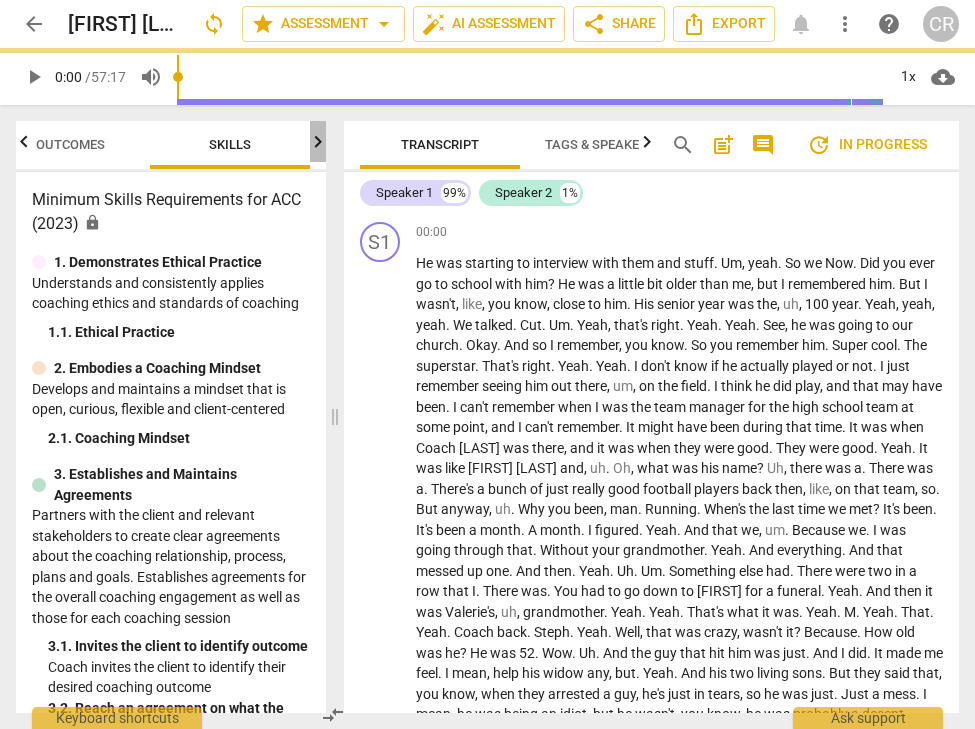 click 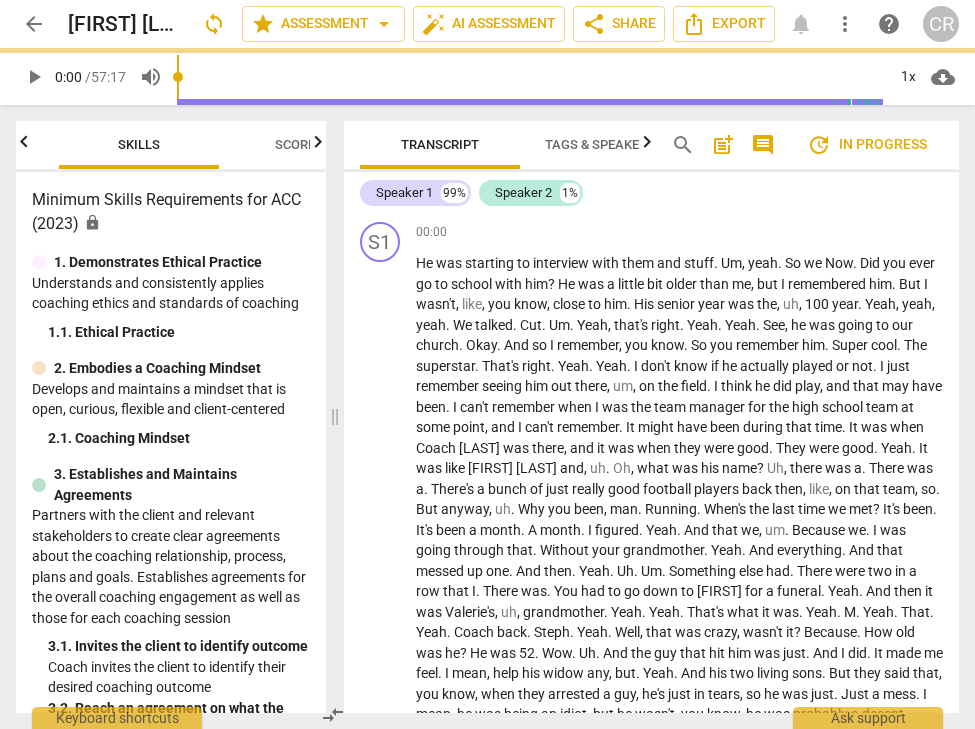 scroll, scrollTop: 0, scrollLeft: 202, axis: horizontal 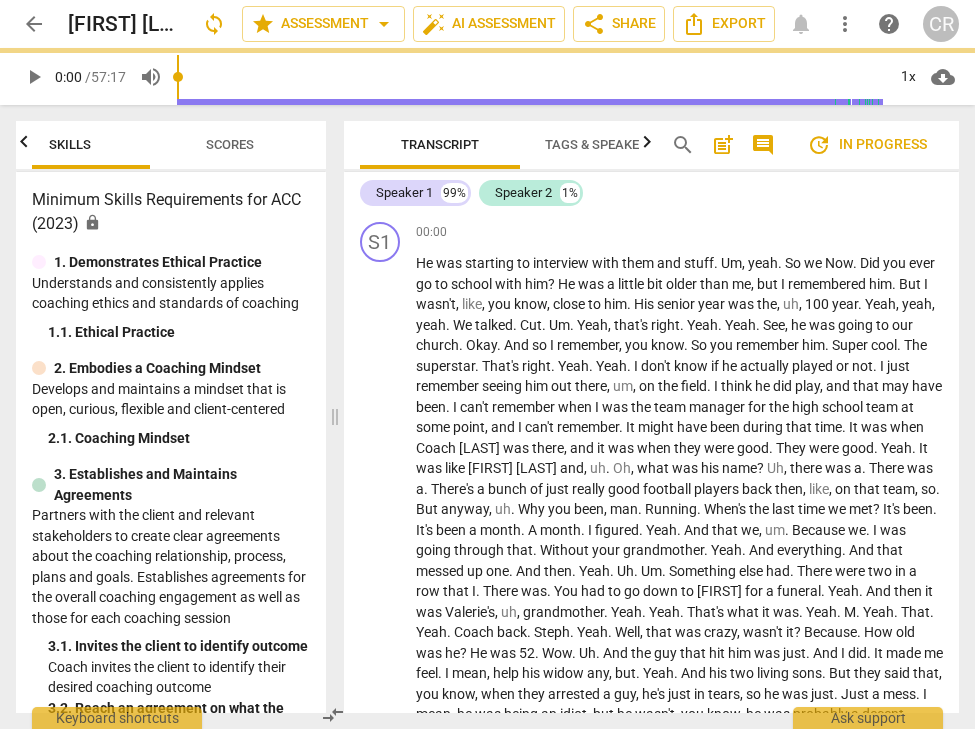 click on "Scores" at bounding box center [230, 144] 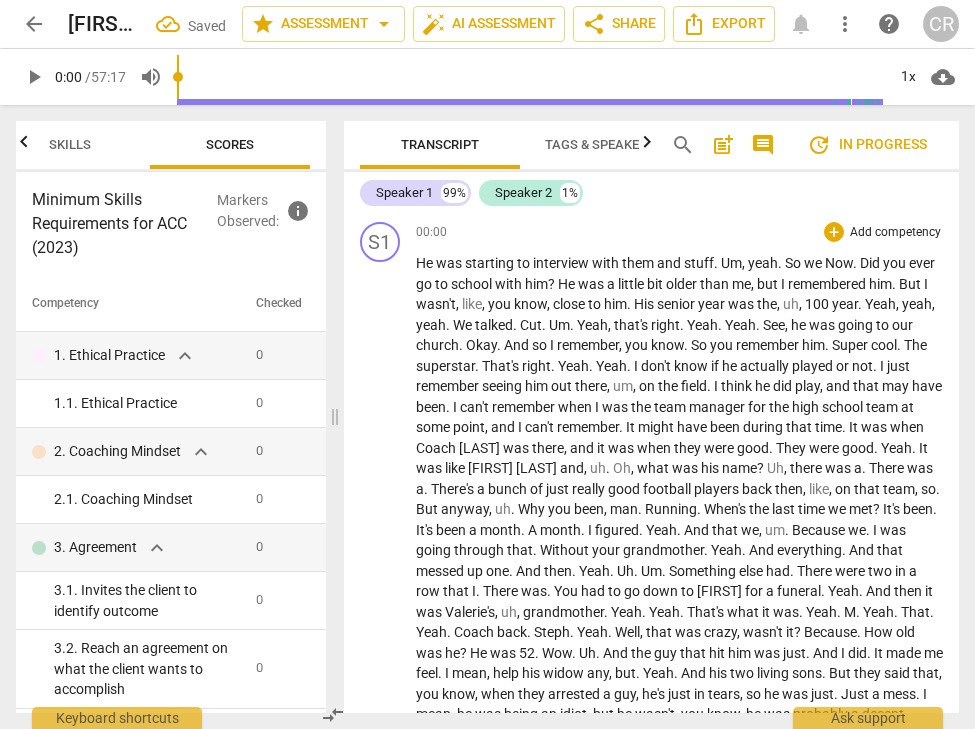 click on "He" at bounding box center (426, 263) 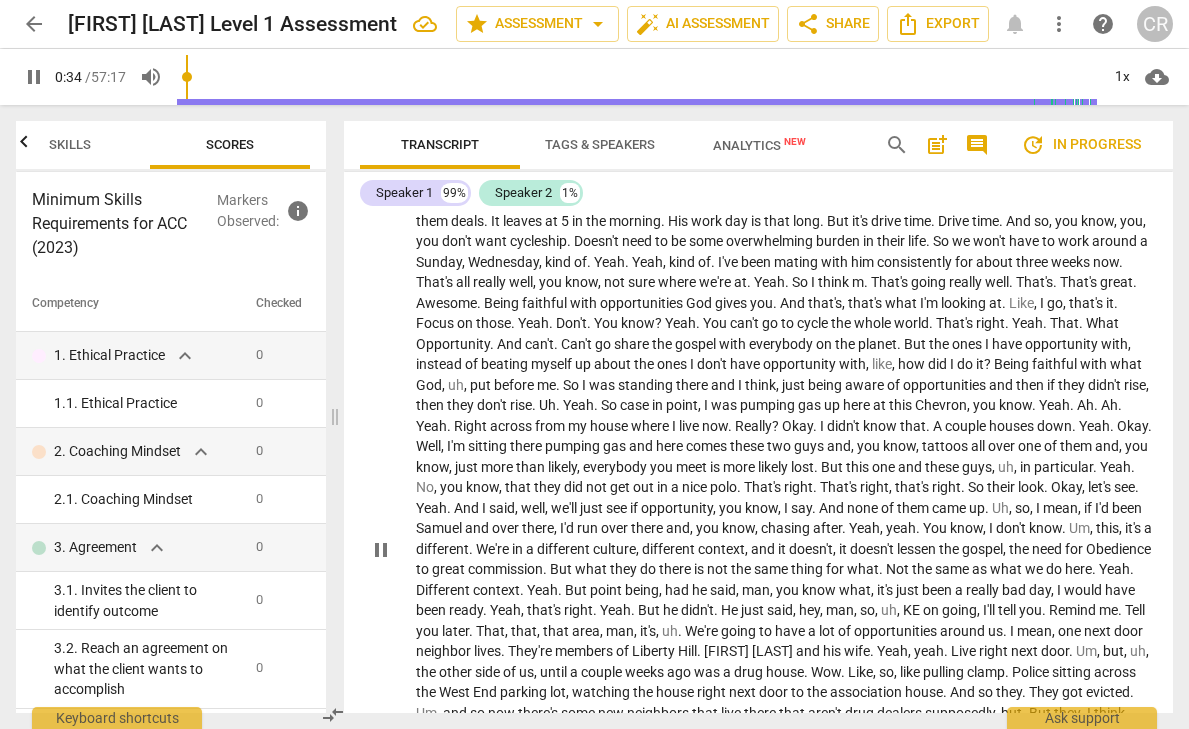 scroll, scrollTop: 1257, scrollLeft: 0, axis: vertical 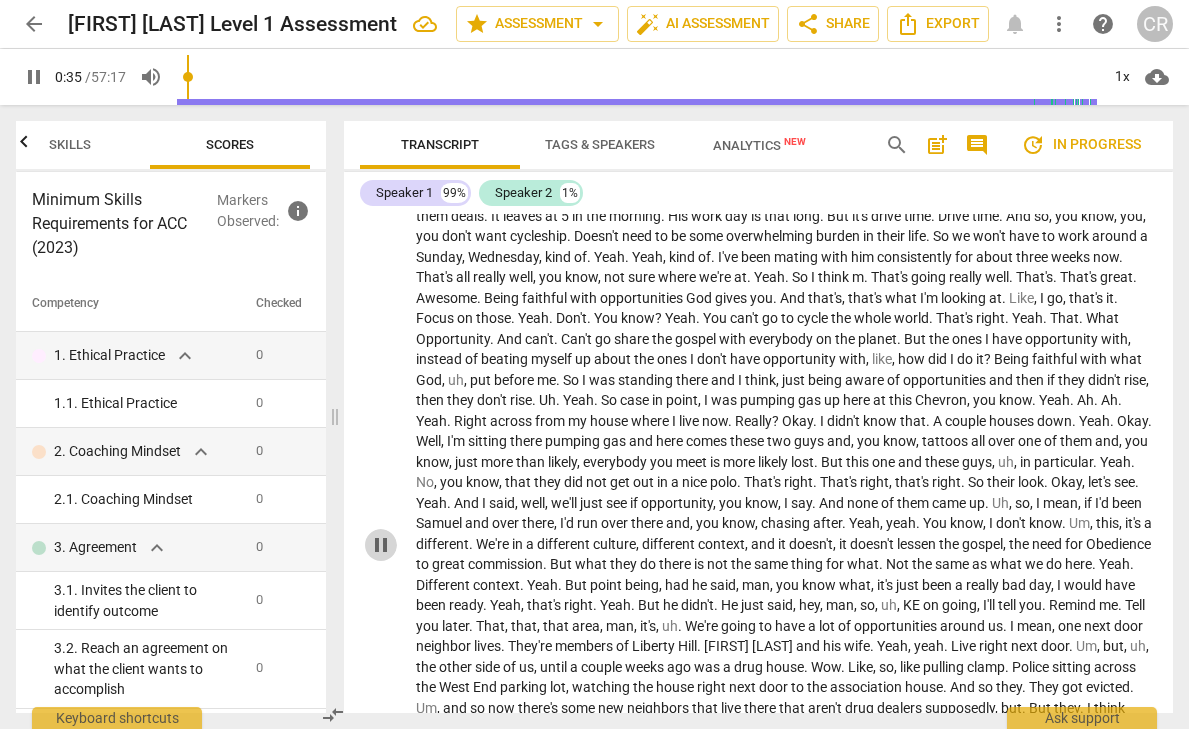 click on "pause" at bounding box center [381, 545] 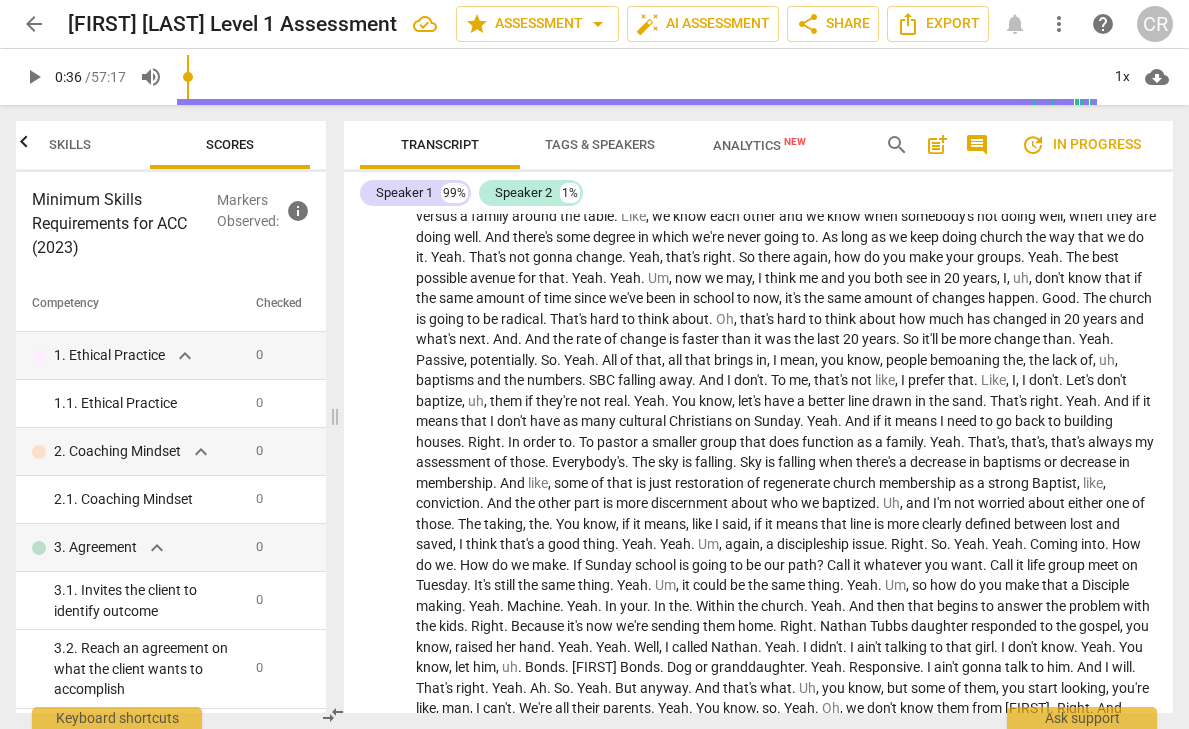 scroll, scrollTop: 4192, scrollLeft: 0, axis: vertical 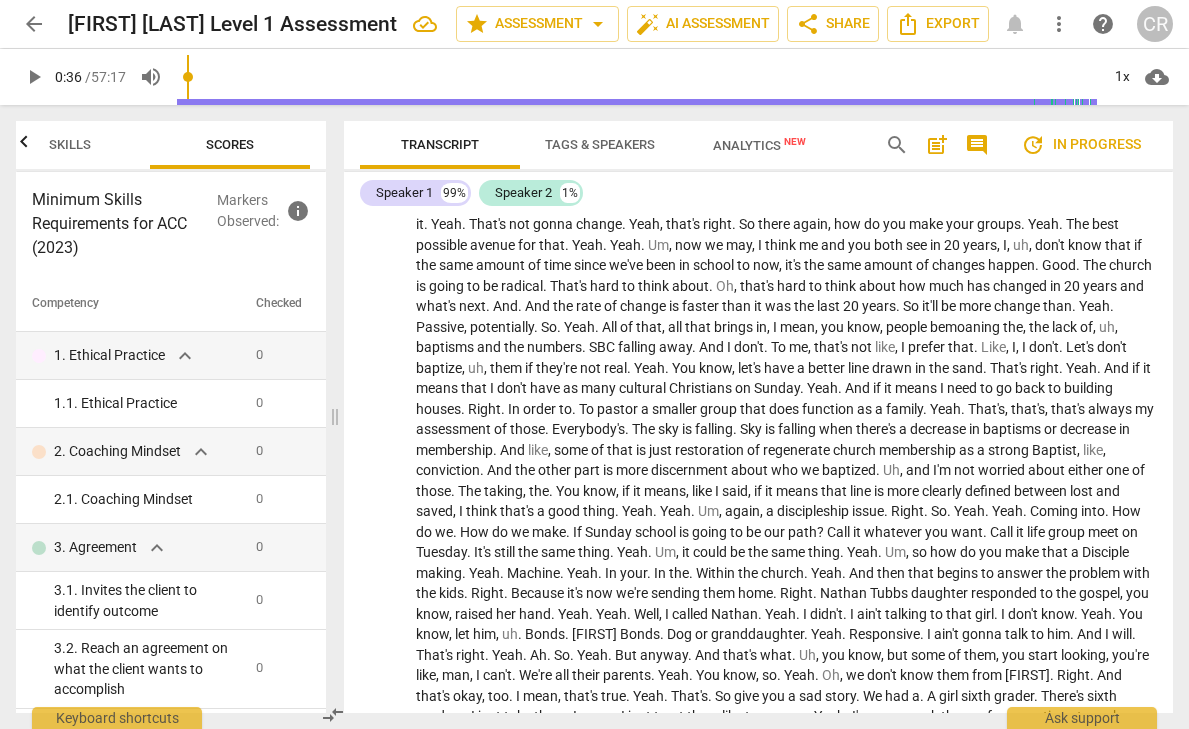 click on "I'm" at bounding box center [943, 470] 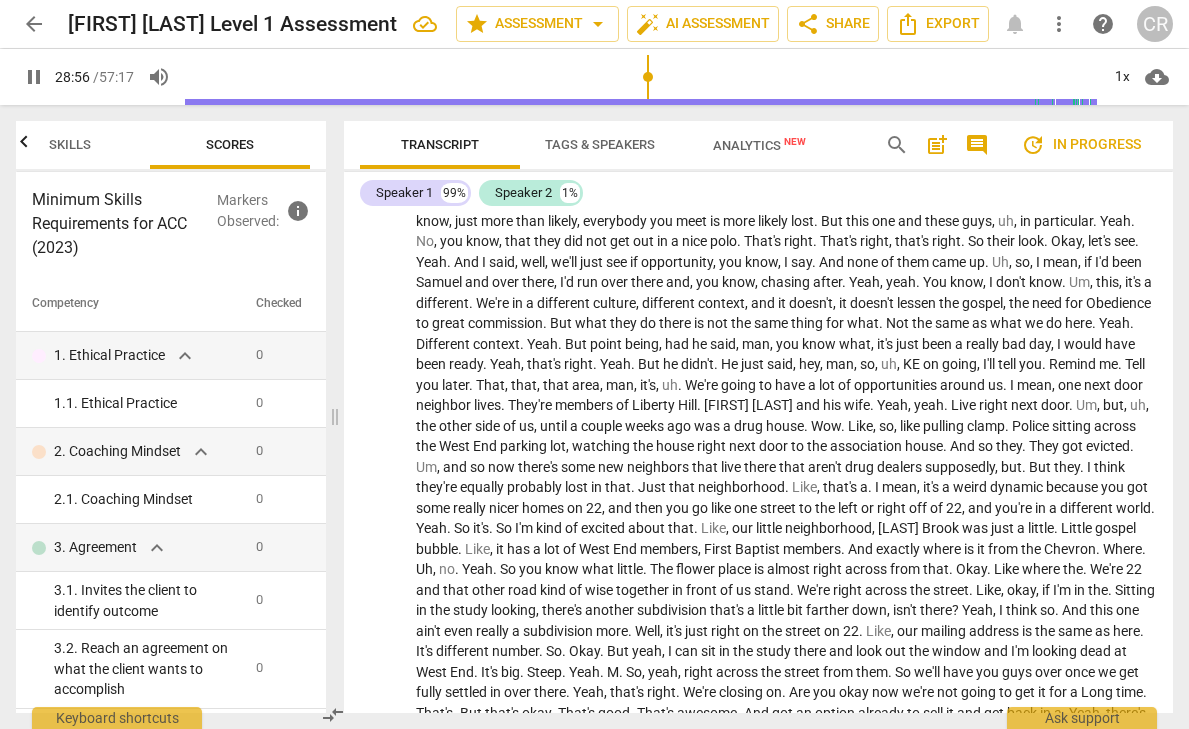 scroll, scrollTop: 1221, scrollLeft: 0, axis: vertical 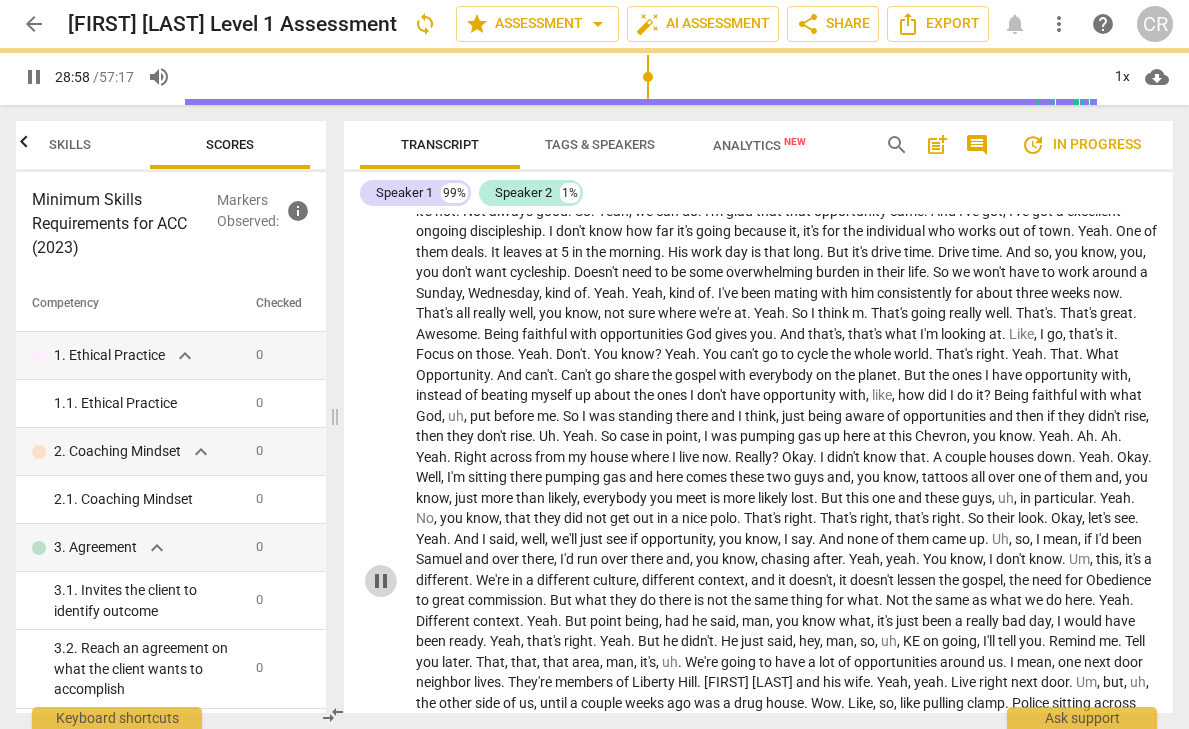 click on "pause" at bounding box center (381, 581) 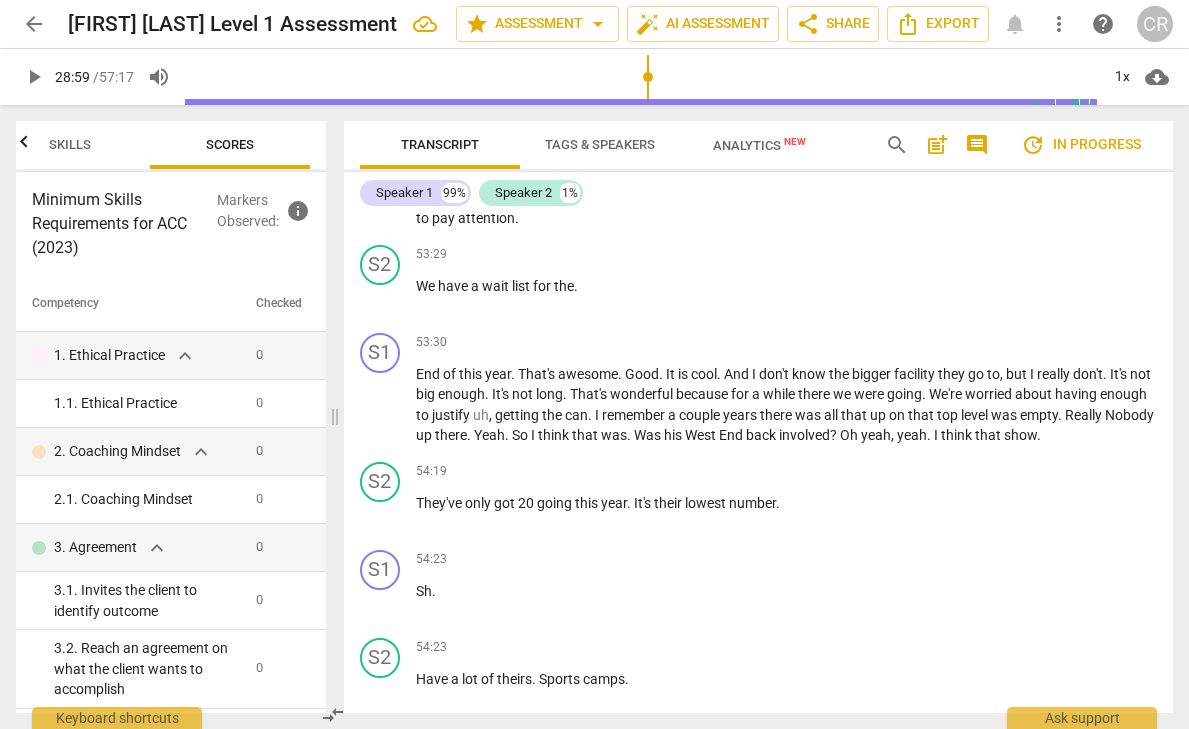 scroll, scrollTop: 8128, scrollLeft: 0, axis: vertical 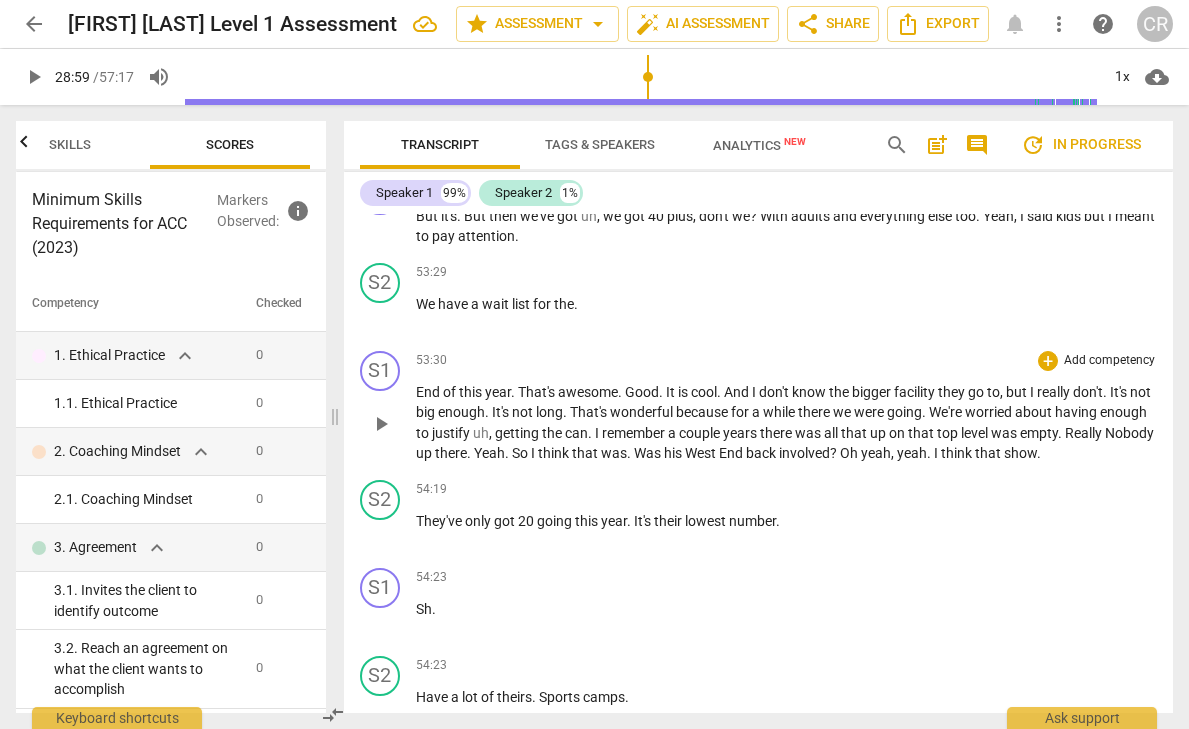 click on "play_arrow" at bounding box center [381, 424] 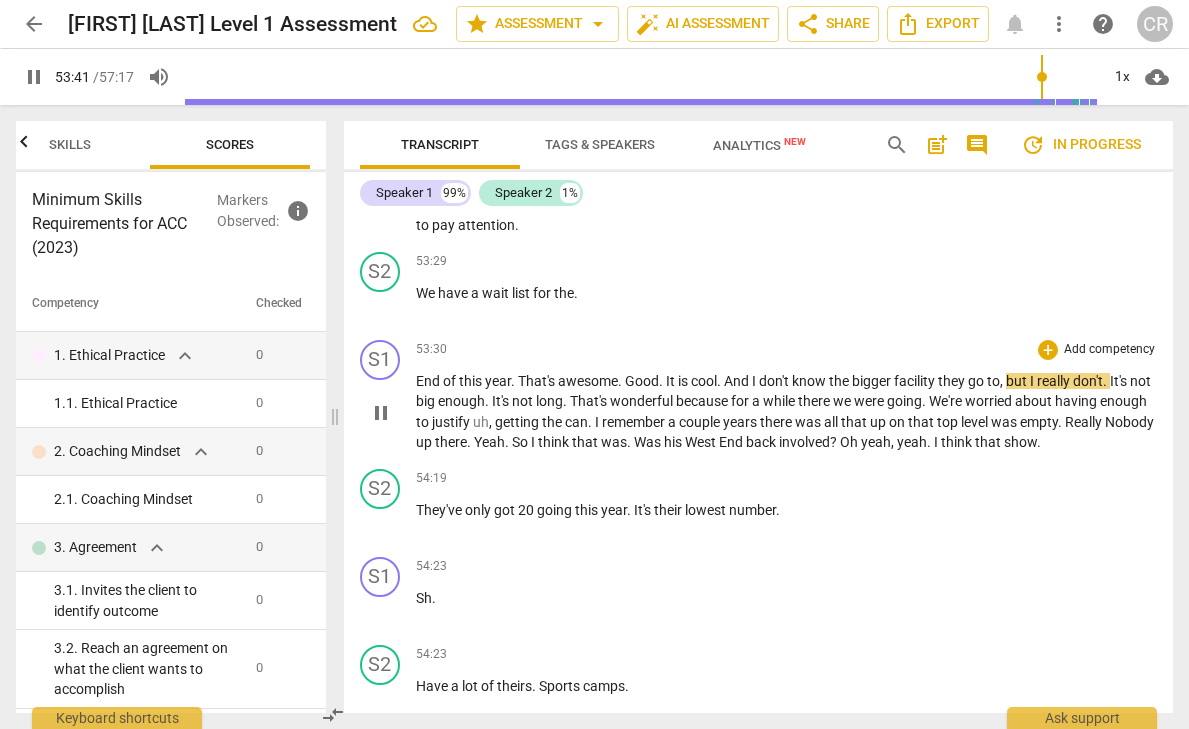 scroll, scrollTop: 8147, scrollLeft: 0, axis: vertical 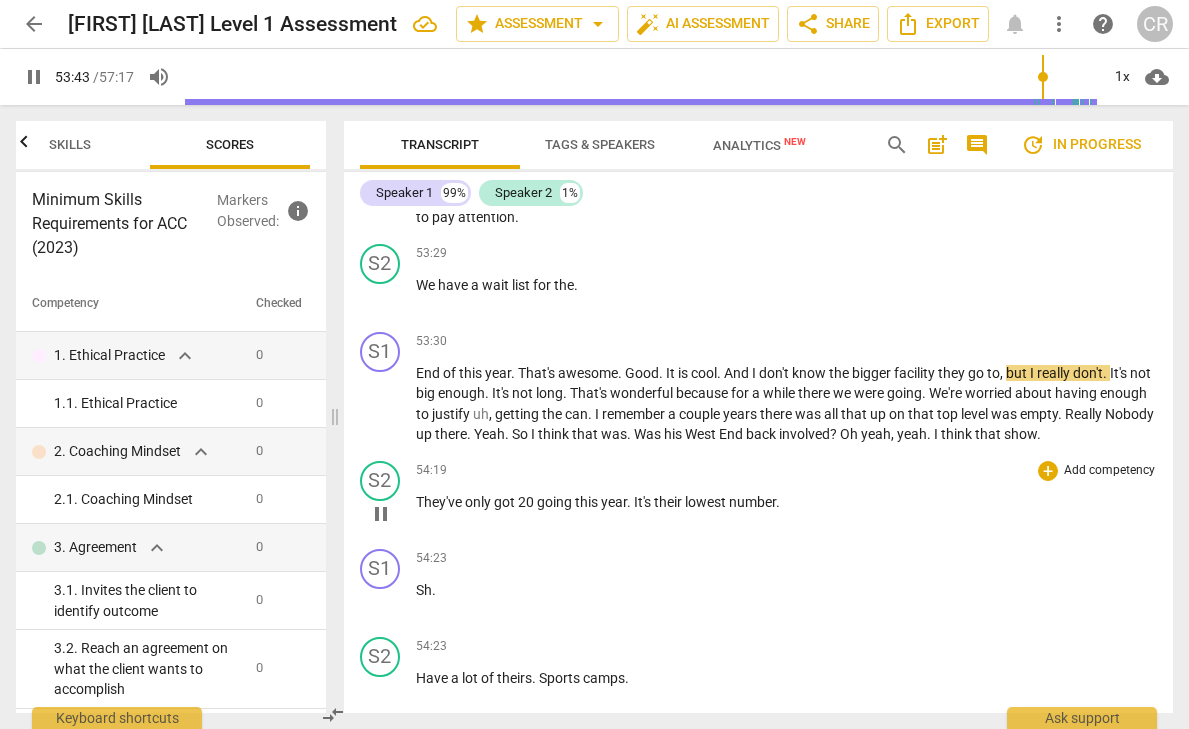 click on "They've" at bounding box center [440, 502] 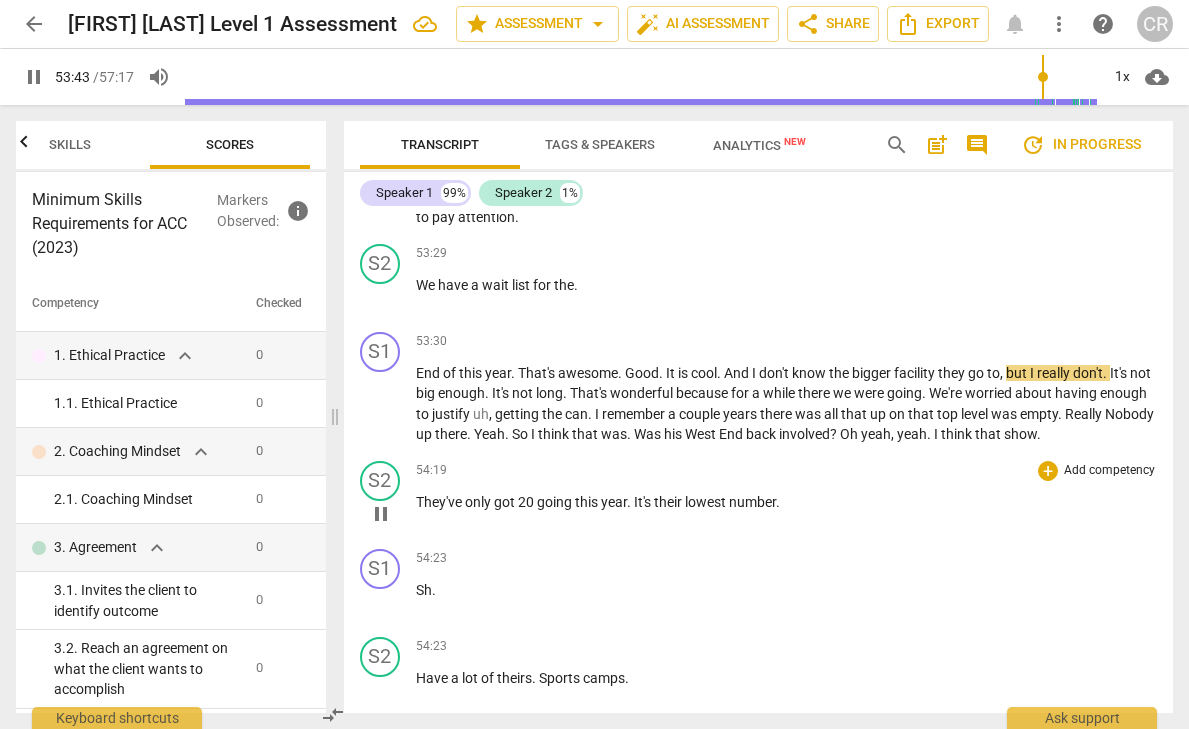 click on "They've" at bounding box center (440, 502) 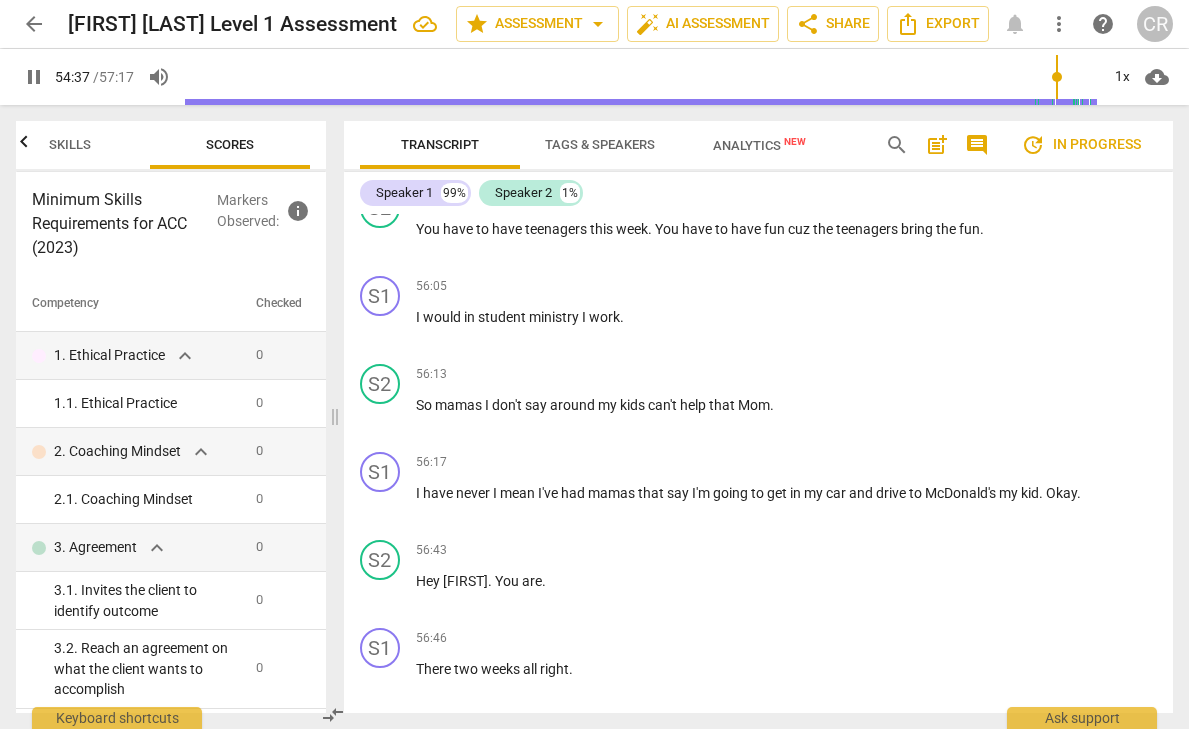 scroll, scrollTop: 9531, scrollLeft: 0, axis: vertical 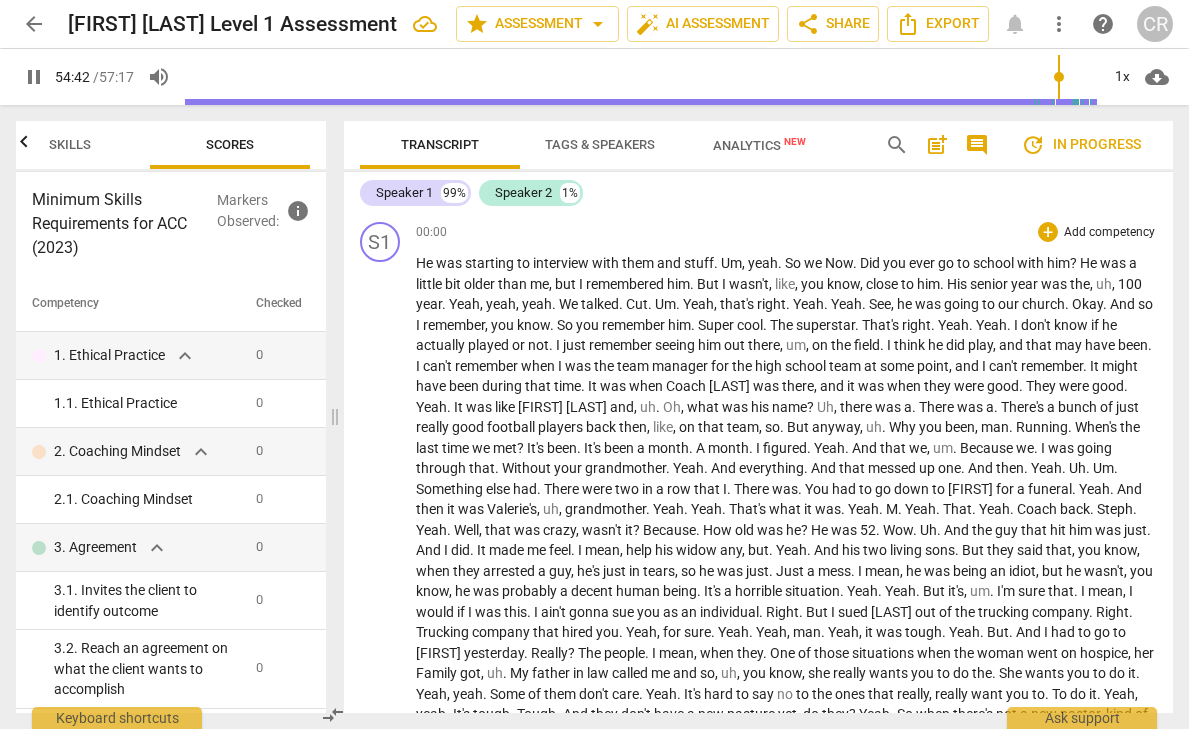 click on "He   was   a   little   bit   older   than   me ,   but   I   remembered   him .   But   I   wasn't ,   like ,   you   know ,   close   to   him .   His   senior   year   was   the ,   uh ,   100   year .   Yeah ,   yeah ,   yeah .   We   talked .   Cut .   Um .   Yeah ,   that's   right .   Yeah .   Yeah .   See ,   he   was   going   to   our   church .   Okay .   And   so   I   remember ,   you   know .   So   you   remember   him .   Super   cool .   The   superstar .   That's   right .   Yeah .   Yeah .   I   don't   know   if   he   actually   played   or   not .   I   just   remember   seeing   him   out   there ,   um ,   on   the   field .   I   think   he   did   play ,   and   that   may   have   been .   I   can't   remember   when   I   was   the   team   manager   for   the   high   school   team   at   some   point ,   and   I   can't   ." at bounding box center [787, 1801] 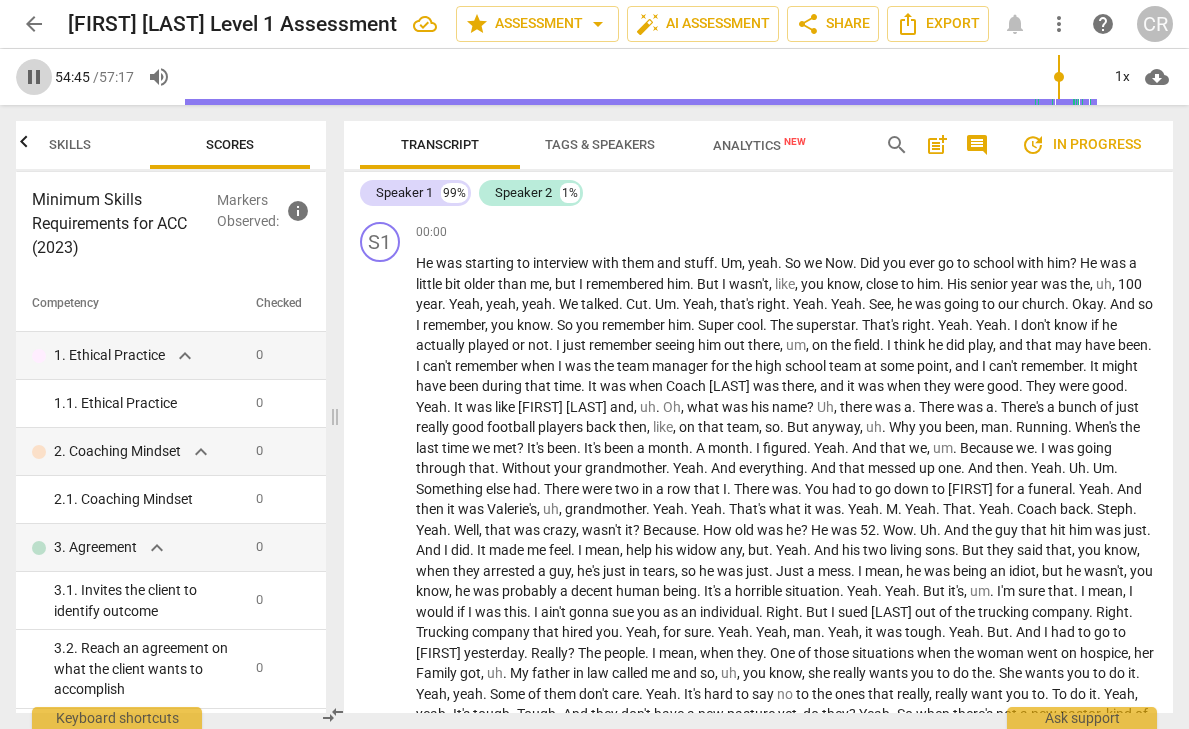 click on "pause" at bounding box center [34, 77] 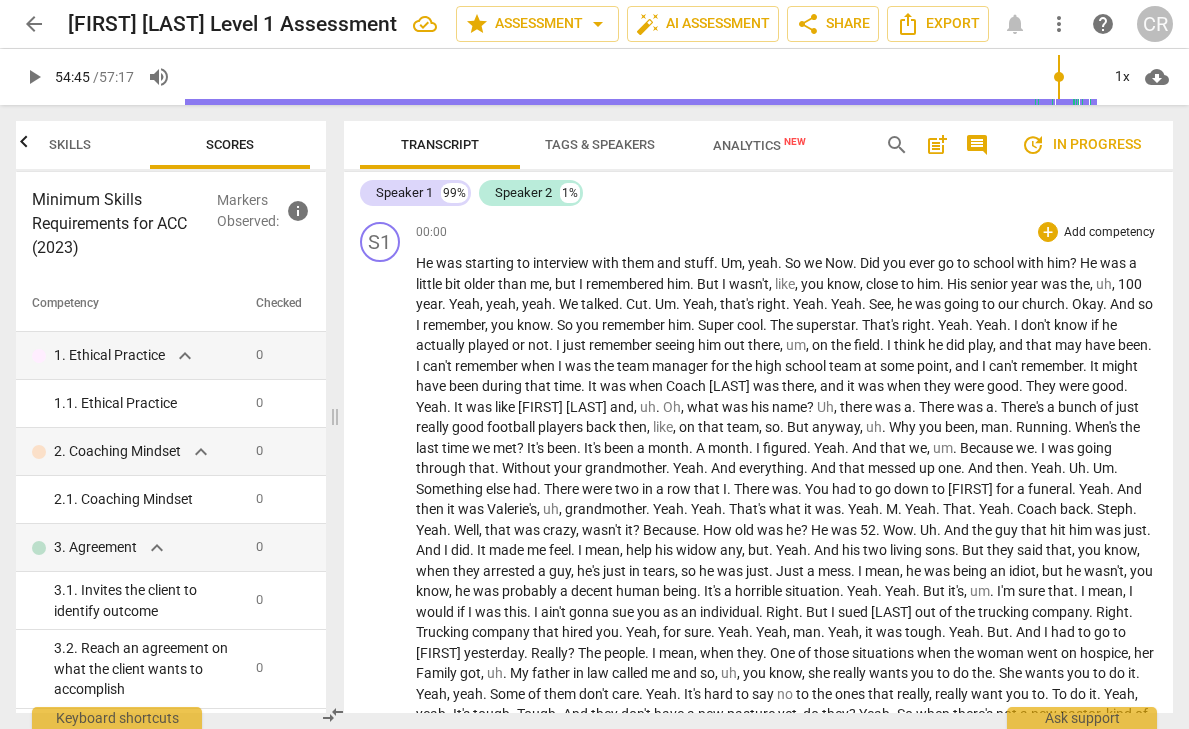 click on "There" at bounding box center (563, 489) 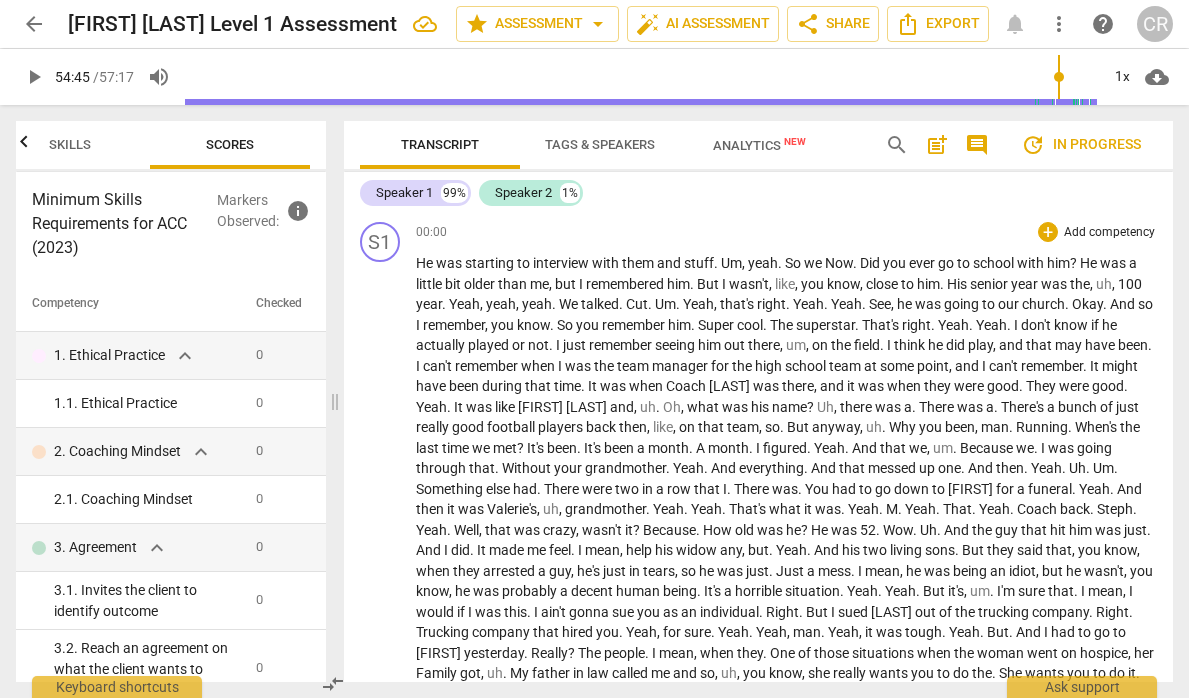 scroll, scrollTop: 1093, scrollLeft: 0, axis: vertical 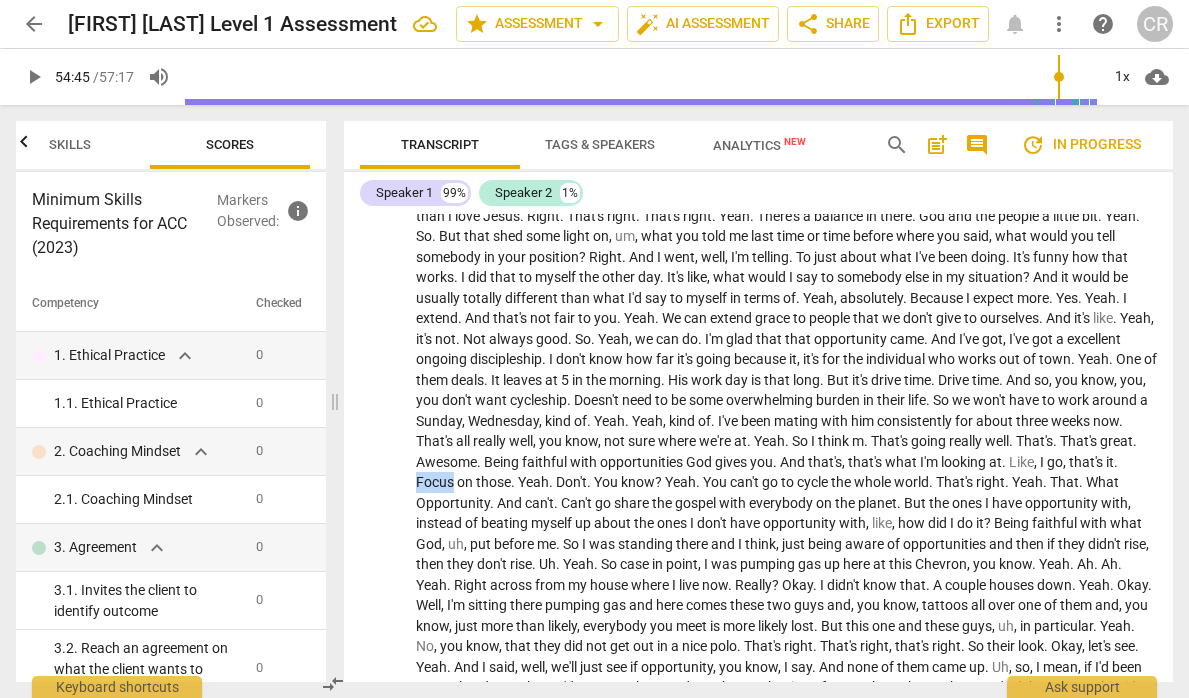 click on "." at bounding box center (1116, 462) 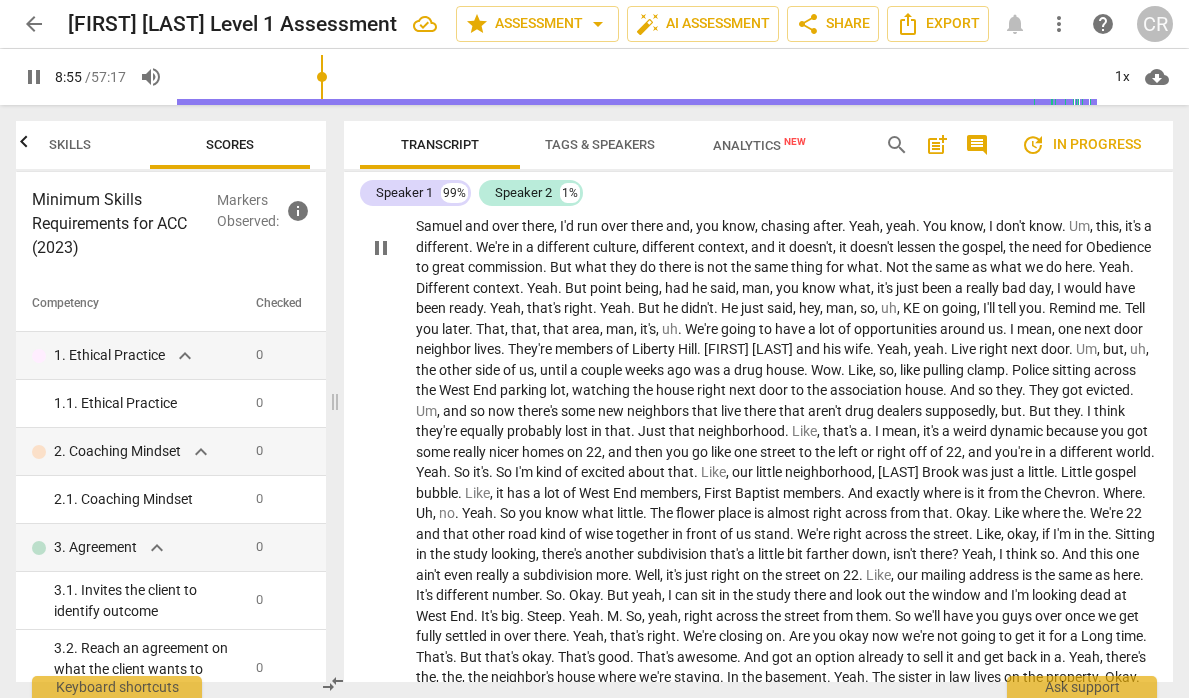 scroll, scrollTop: 1538, scrollLeft: 0, axis: vertical 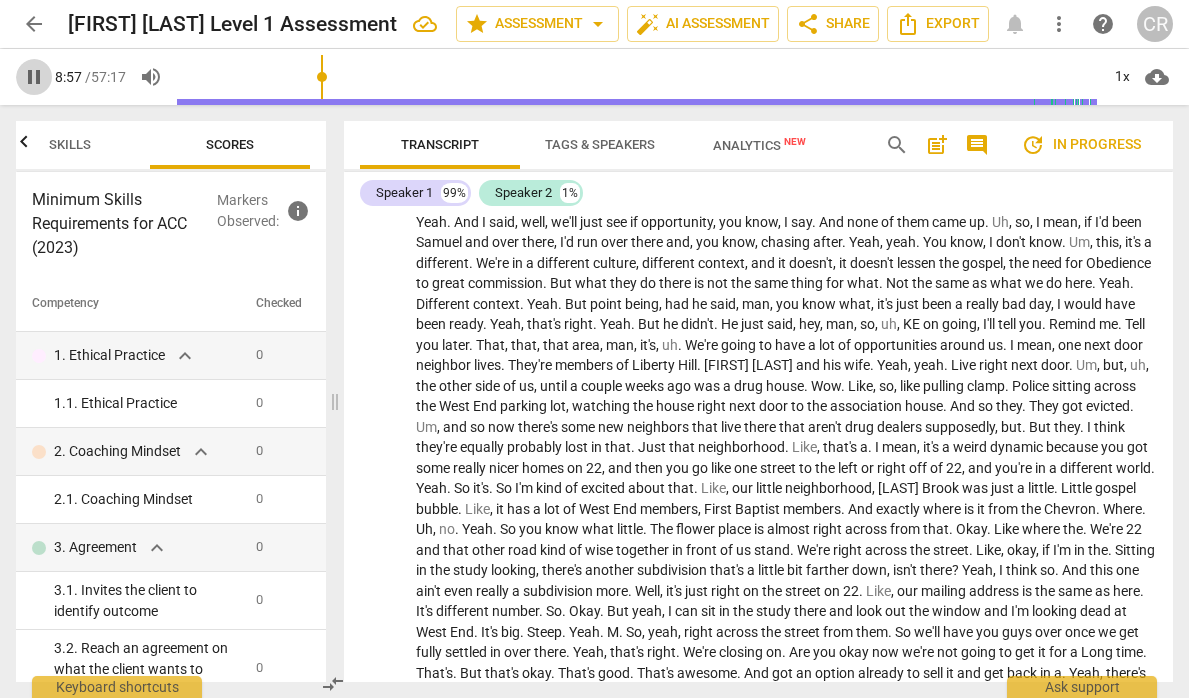 click on "pause" at bounding box center [34, 77] 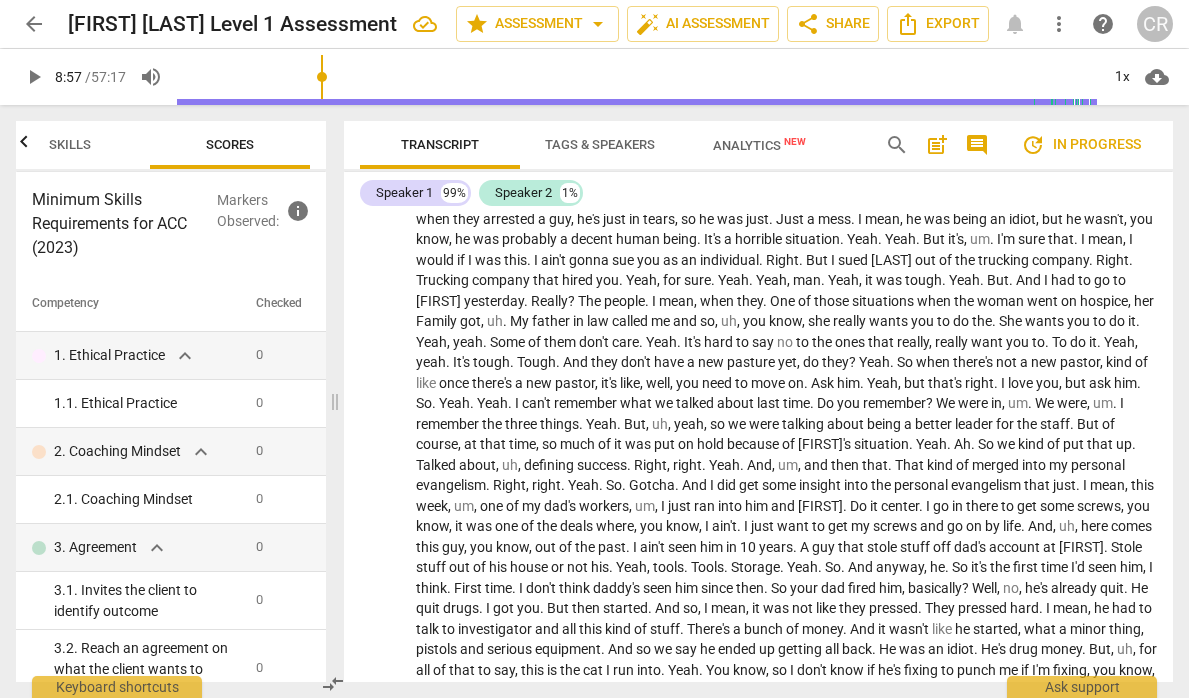 scroll, scrollTop: 352, scrollLeft: 0, axis: vertical 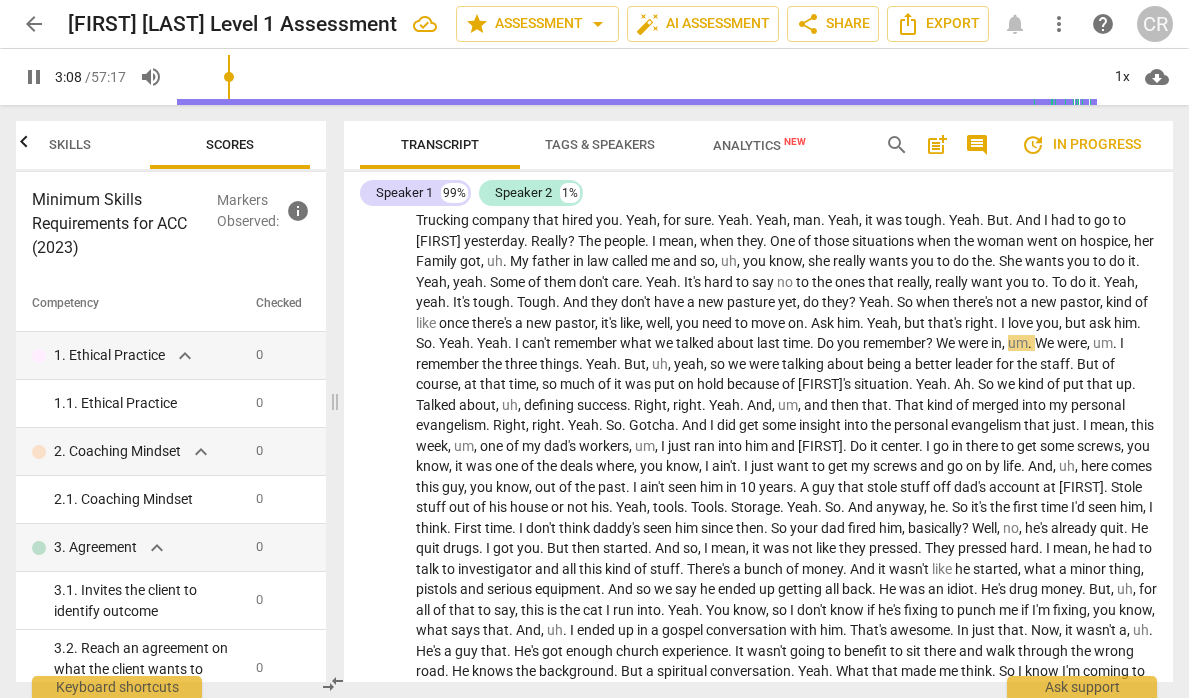 click on "pause" at bounding box center [34, 77] 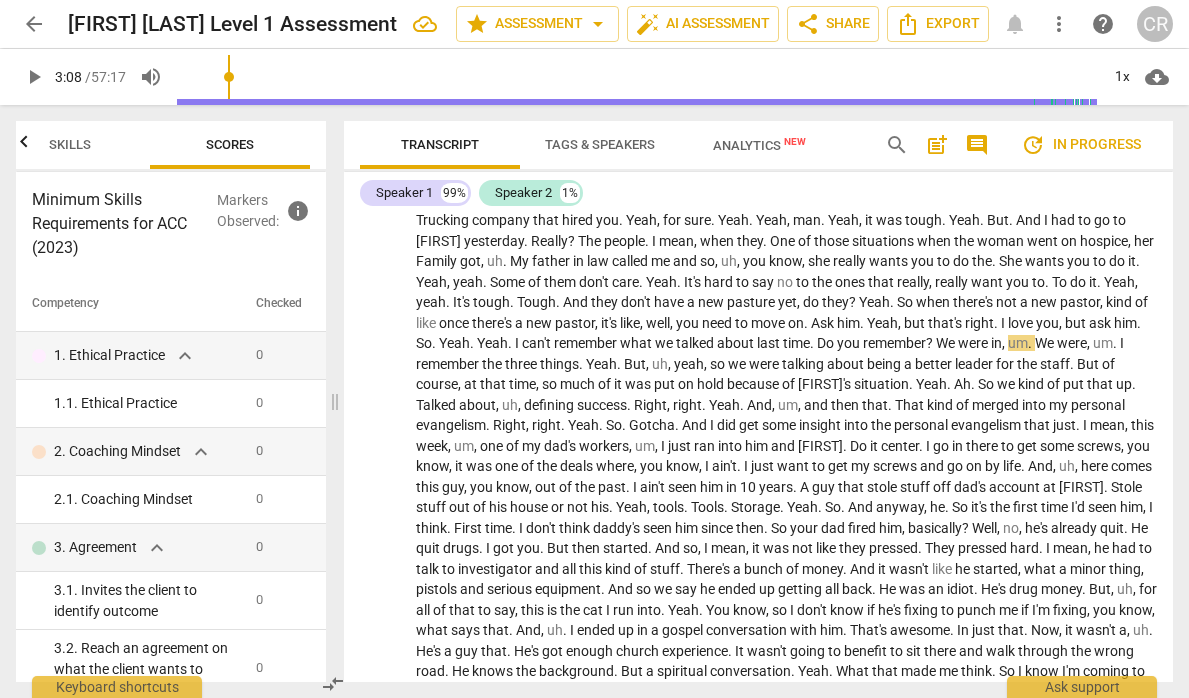 type on "189" 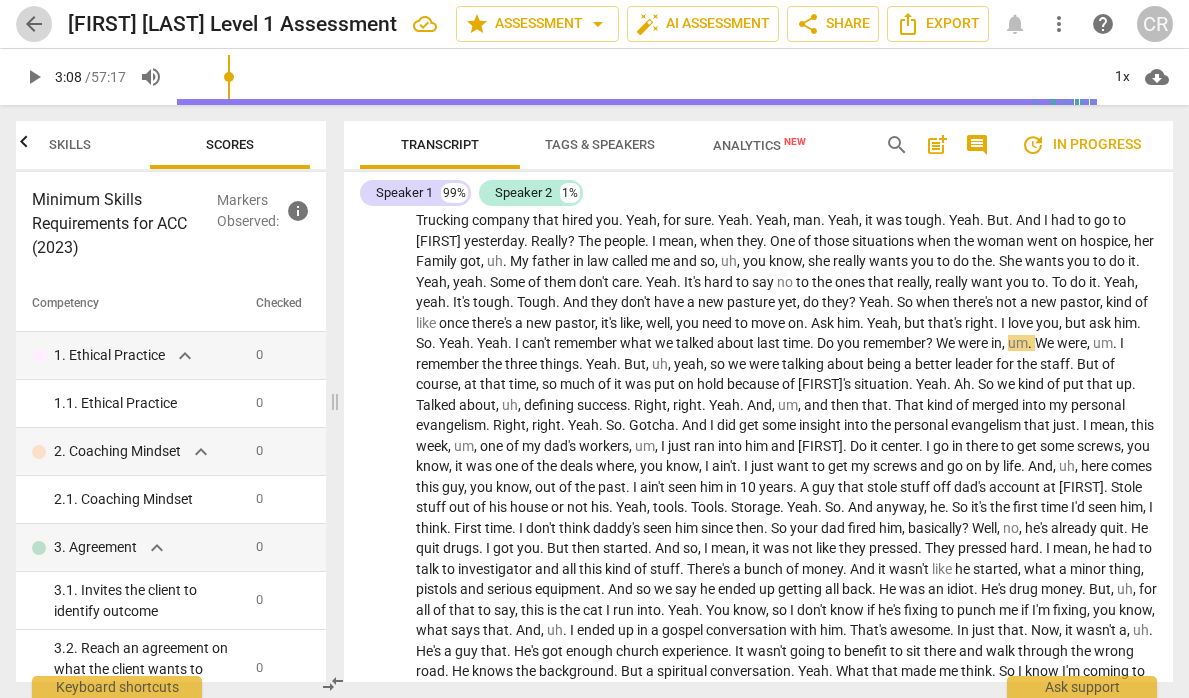 click on "arrow_back" at bounding box center (34, 24) 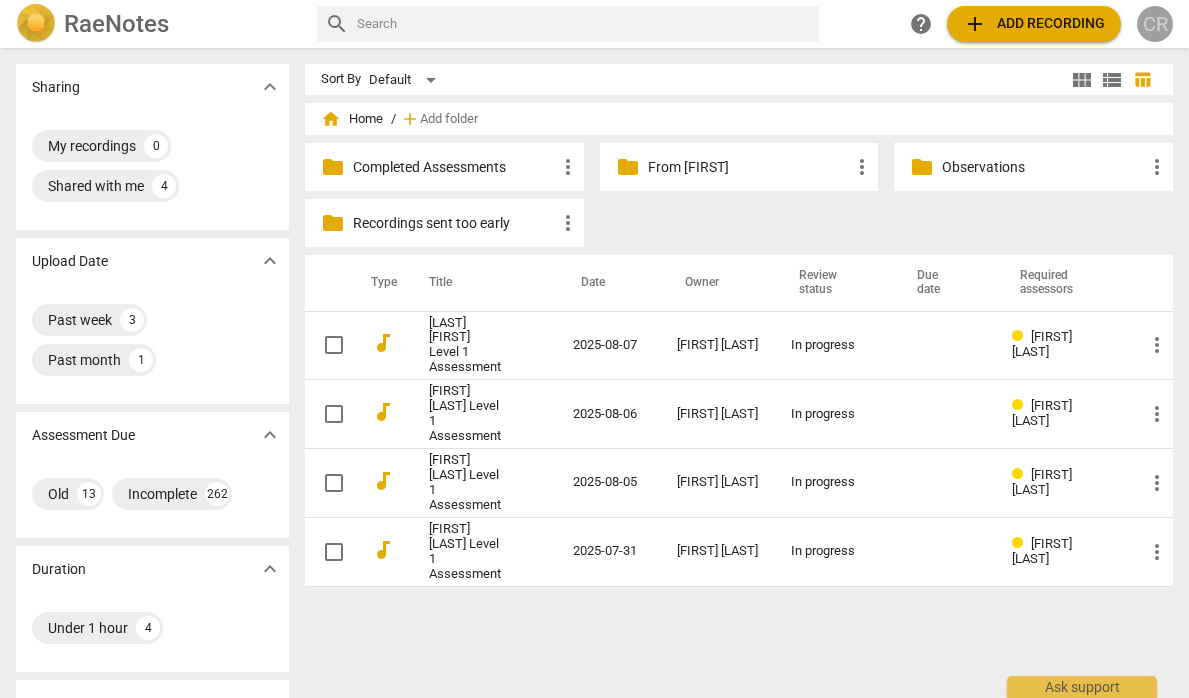 click on "CR" at bounding box center [1155, 24] 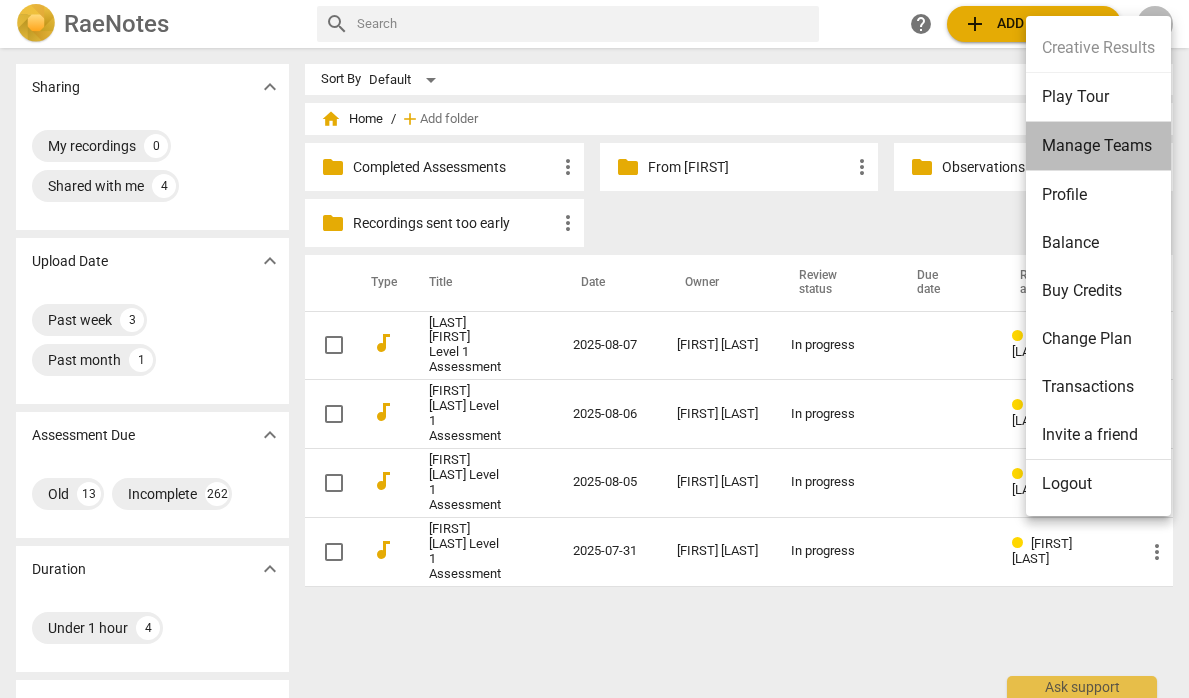 click on "Manage Teams" at bounding box center [1098, 146] 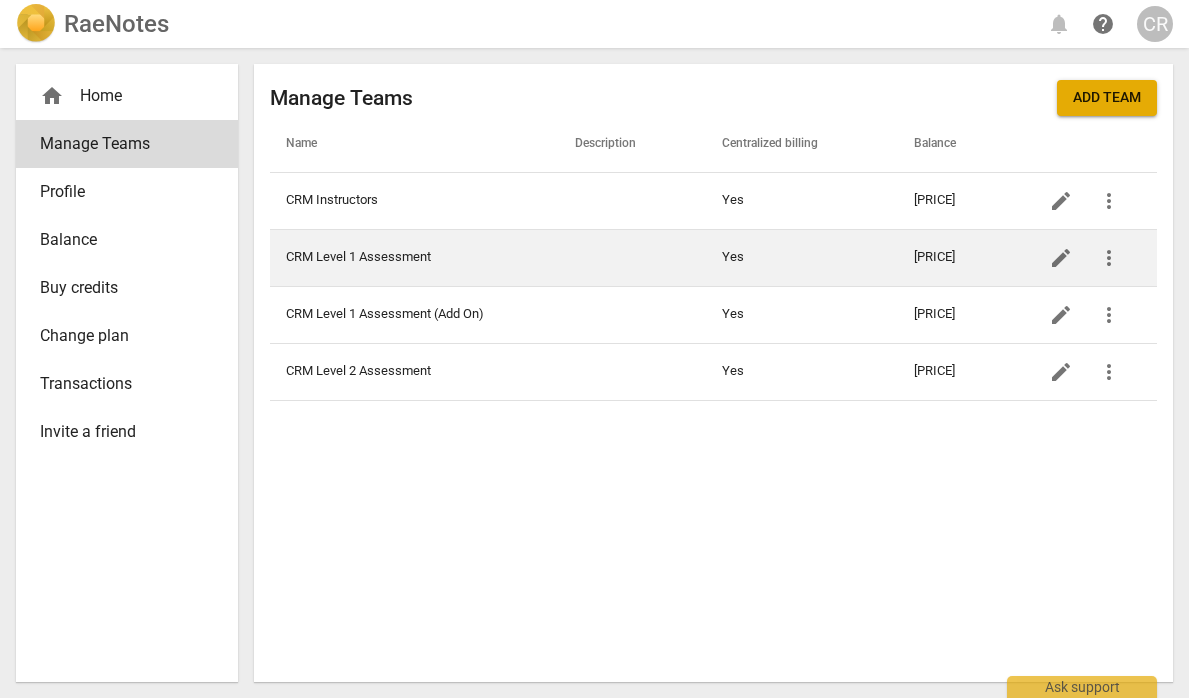 click on "CRM Level 1 Assessment" at bounding box center [414, 257] 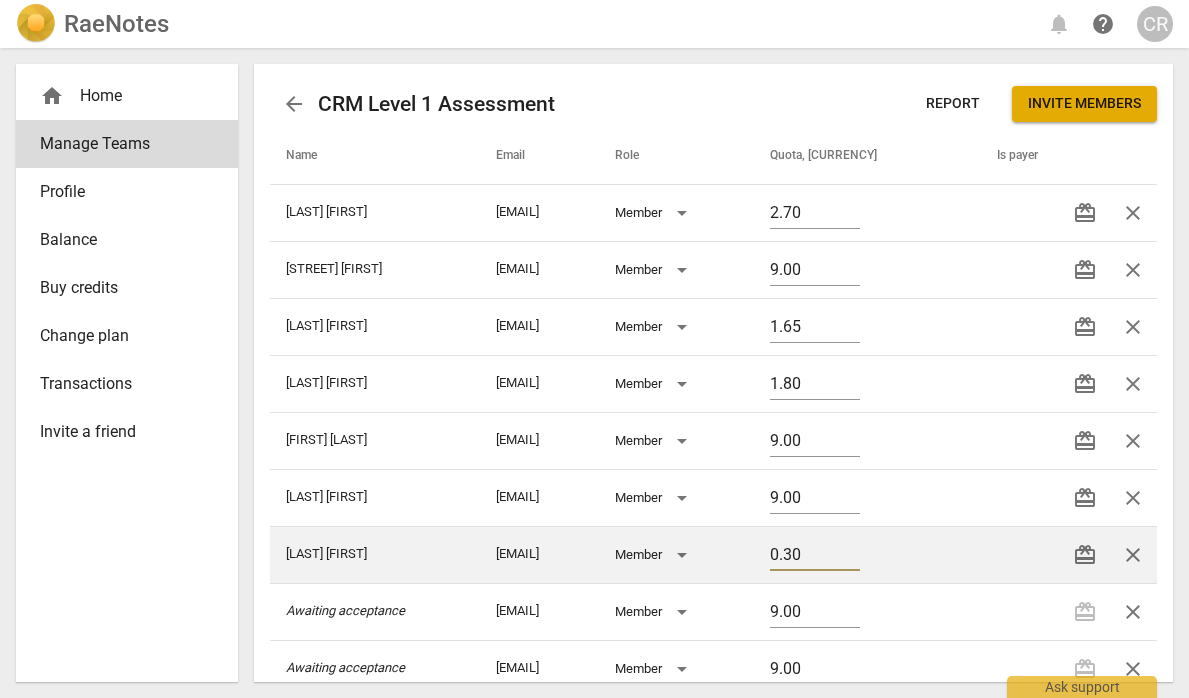 drag, startPoint x: 885, startPoint y: 558, endPoint x: 831, endPoint y: 549, distance: 54.74486 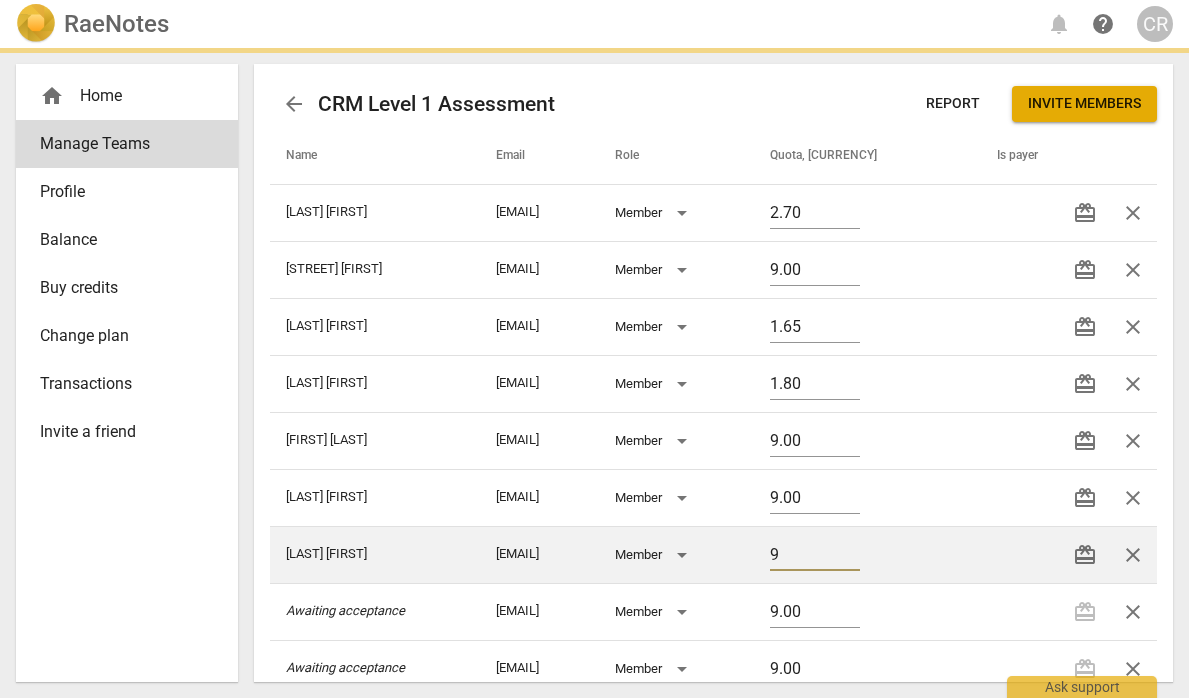 type on "9.00" 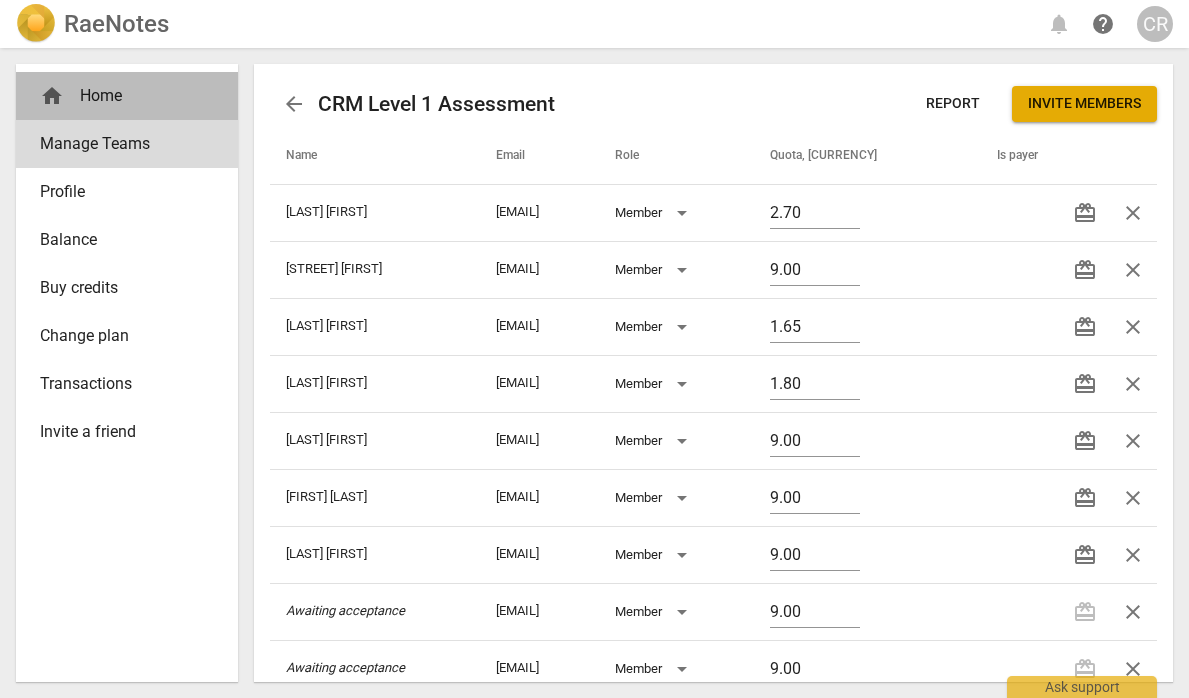 click on "home Home" at bounding box center (119, 96) 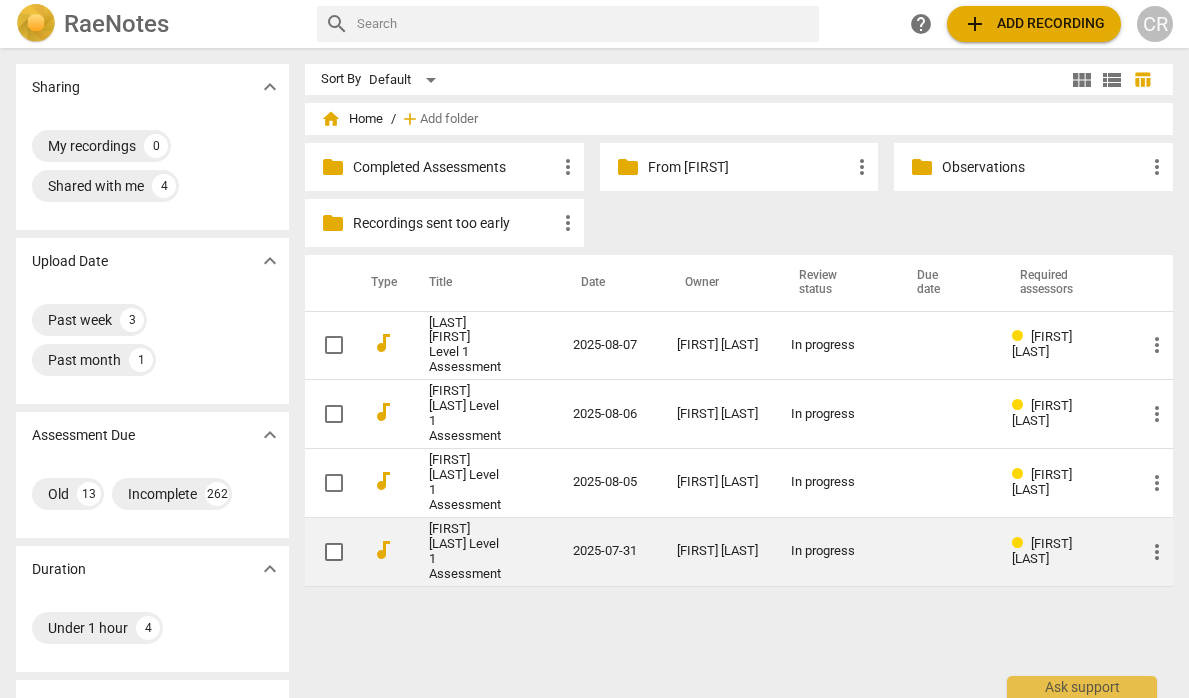 click on "[FIRST] [LAST] Level 1 Assessment" at bounding box center [465, 552] 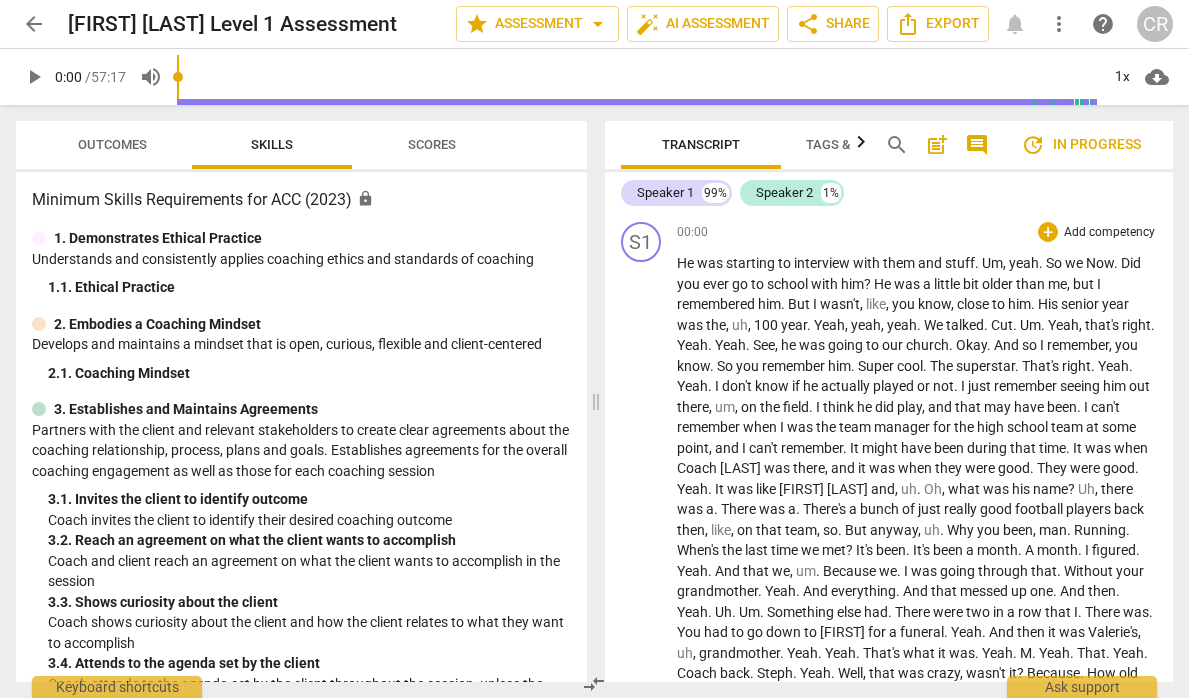 click on "He" at bounding box center [884, 284] 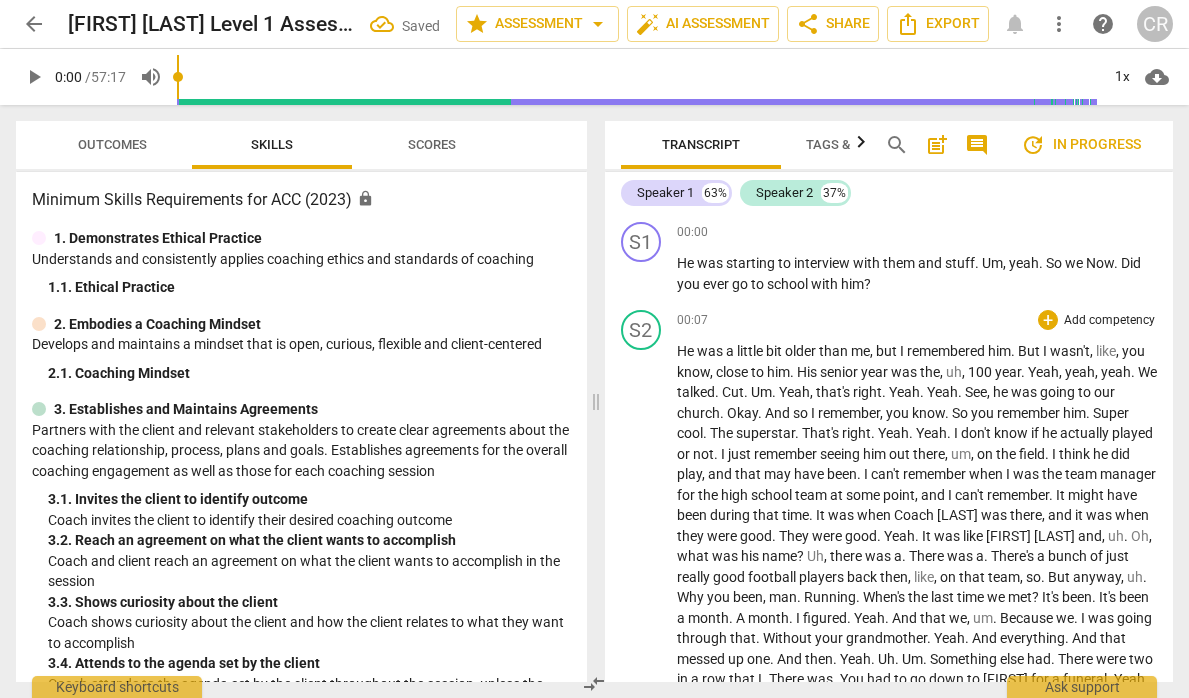 click on "He" at bounding box center [687, 351] 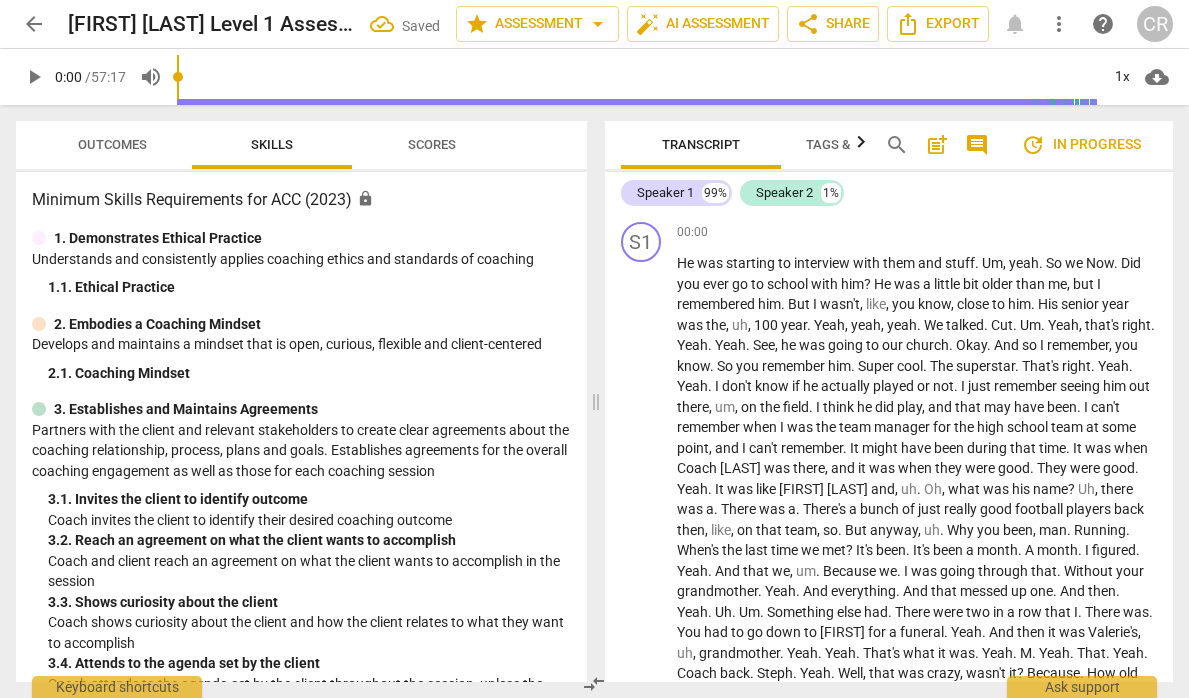 click on "arrow_back" at bounding box center (34, 24) 